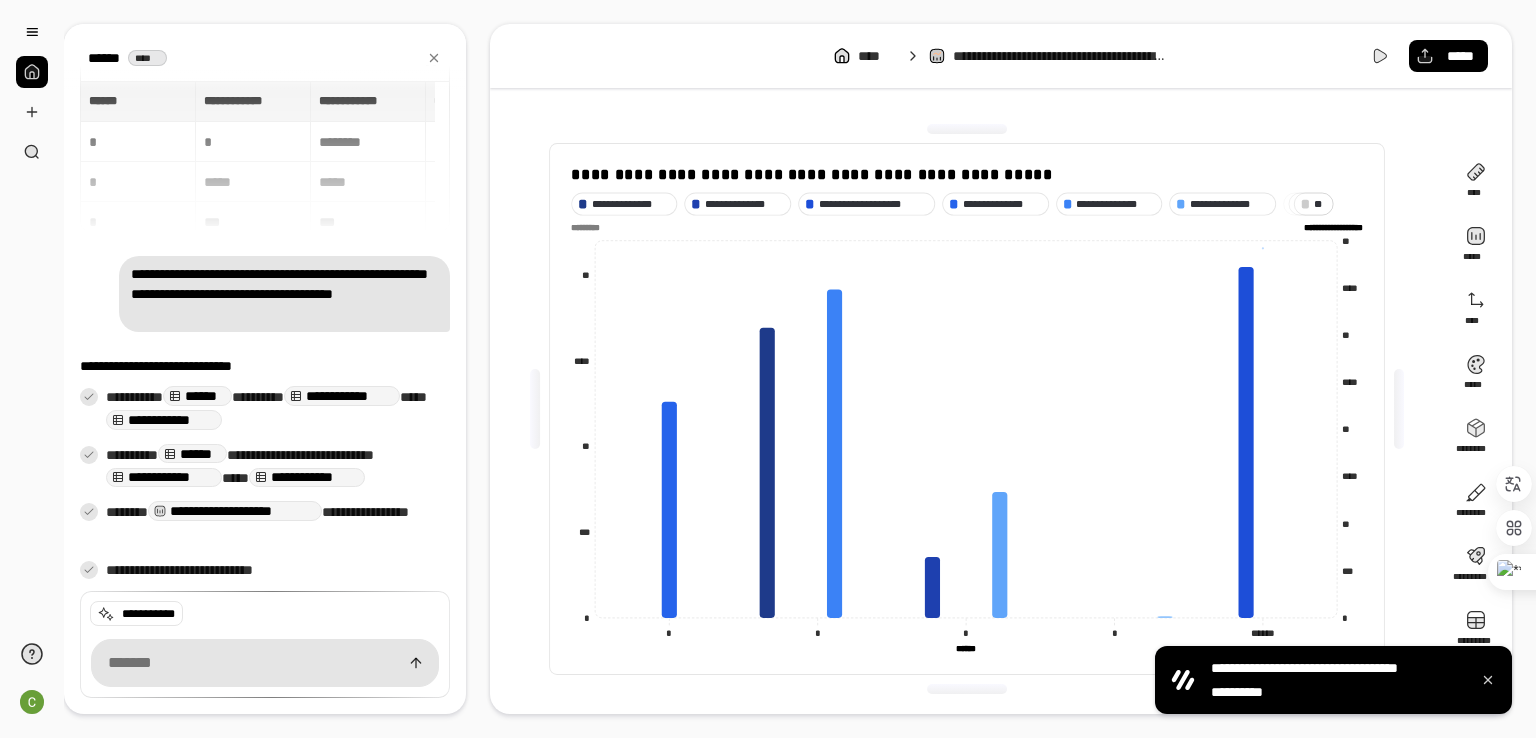 scroll, scrollTop: 0, scrollLeft: 0, axis: both 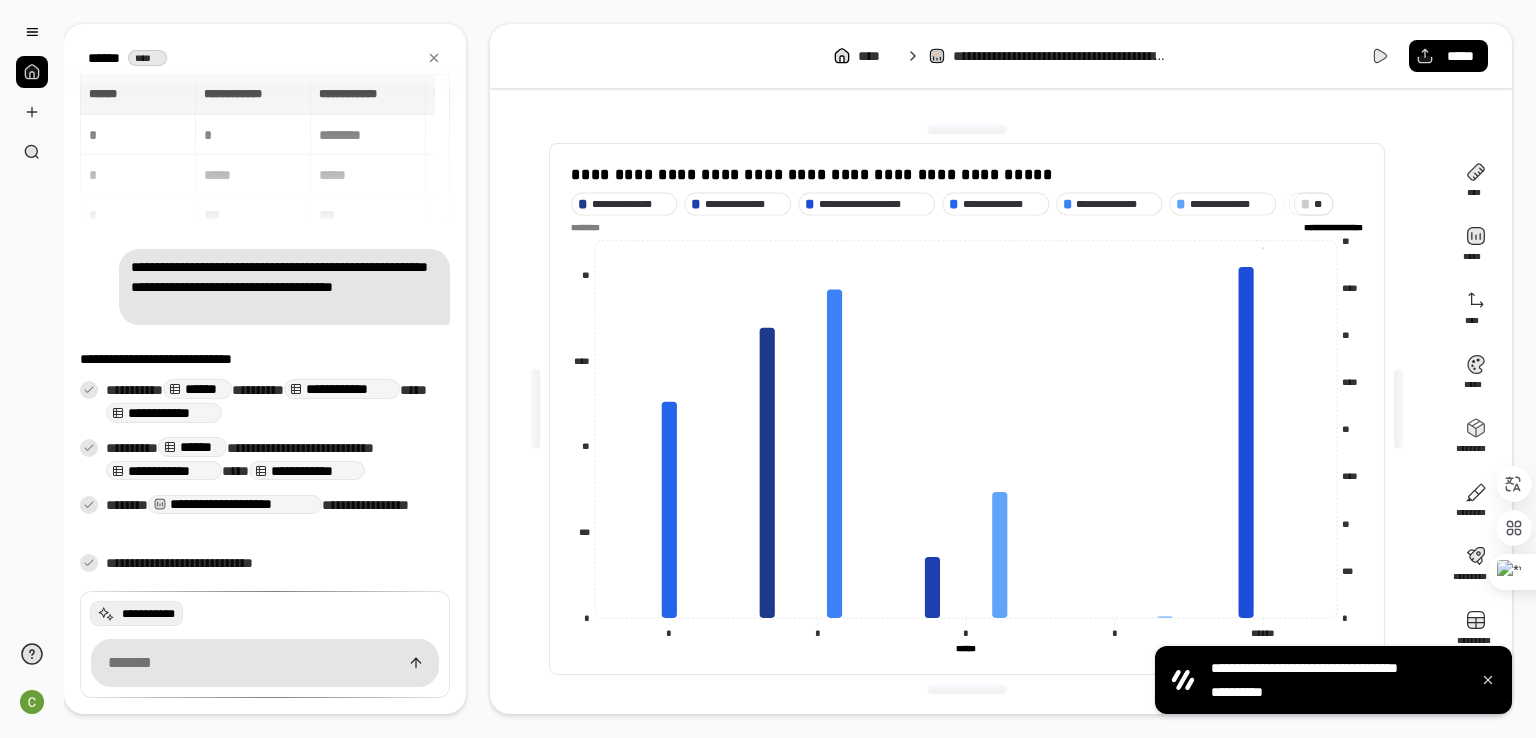 click on "**********" at bounding box center (148, 614) 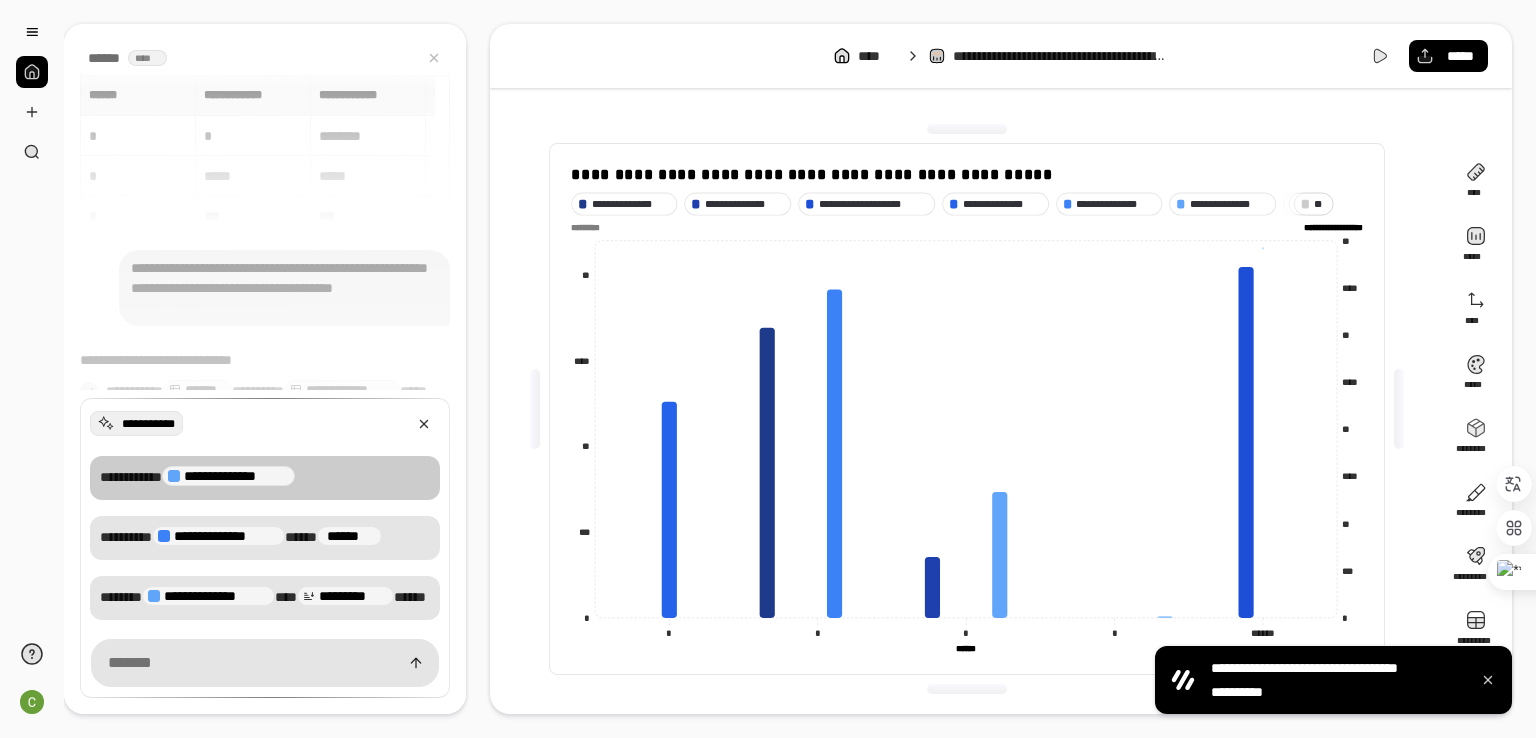 click on "**********" at bounding box center [228, 476] 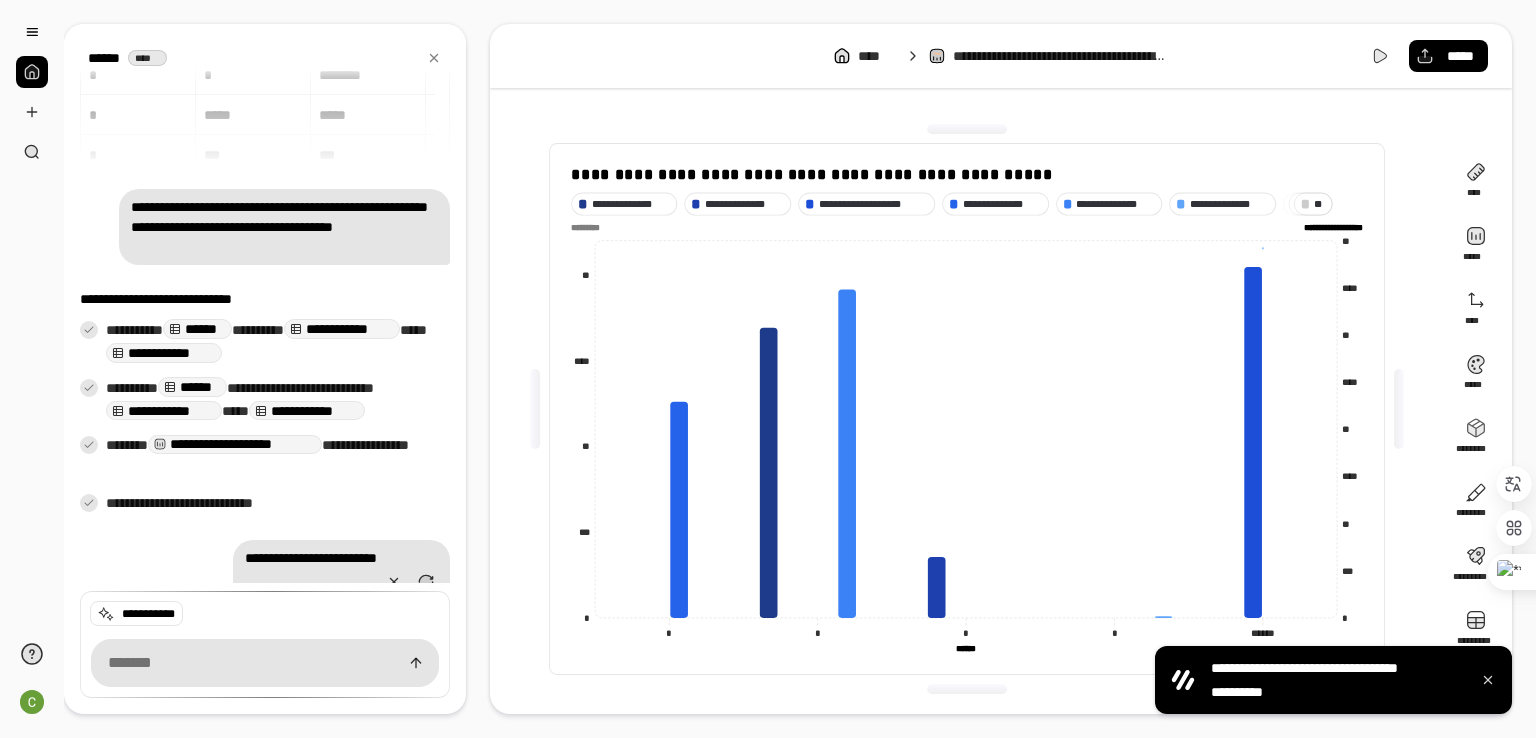 scroll, scrollTop: 164, scrollLeft: 0, axis: vertical 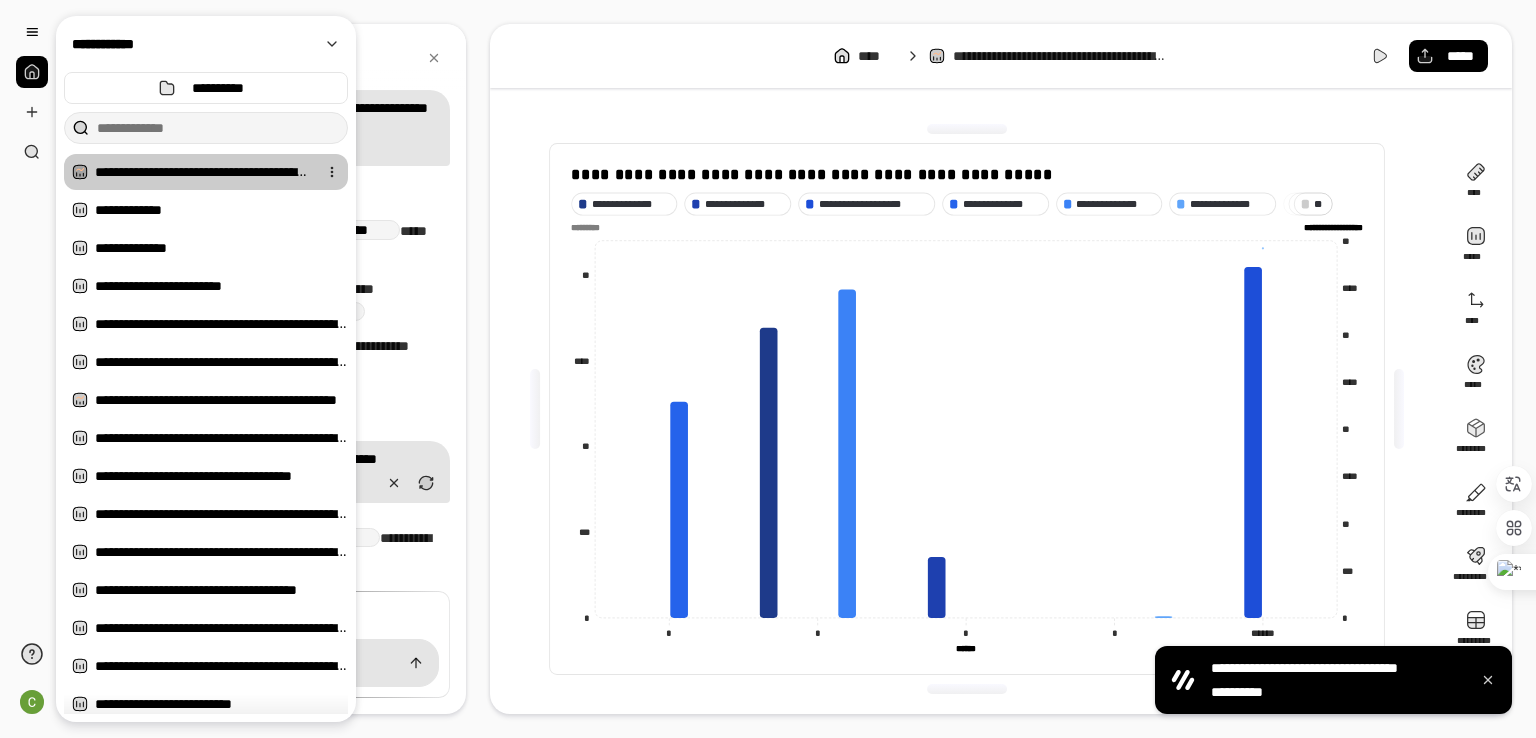 click on "**********" at bounding box center [202, 172] 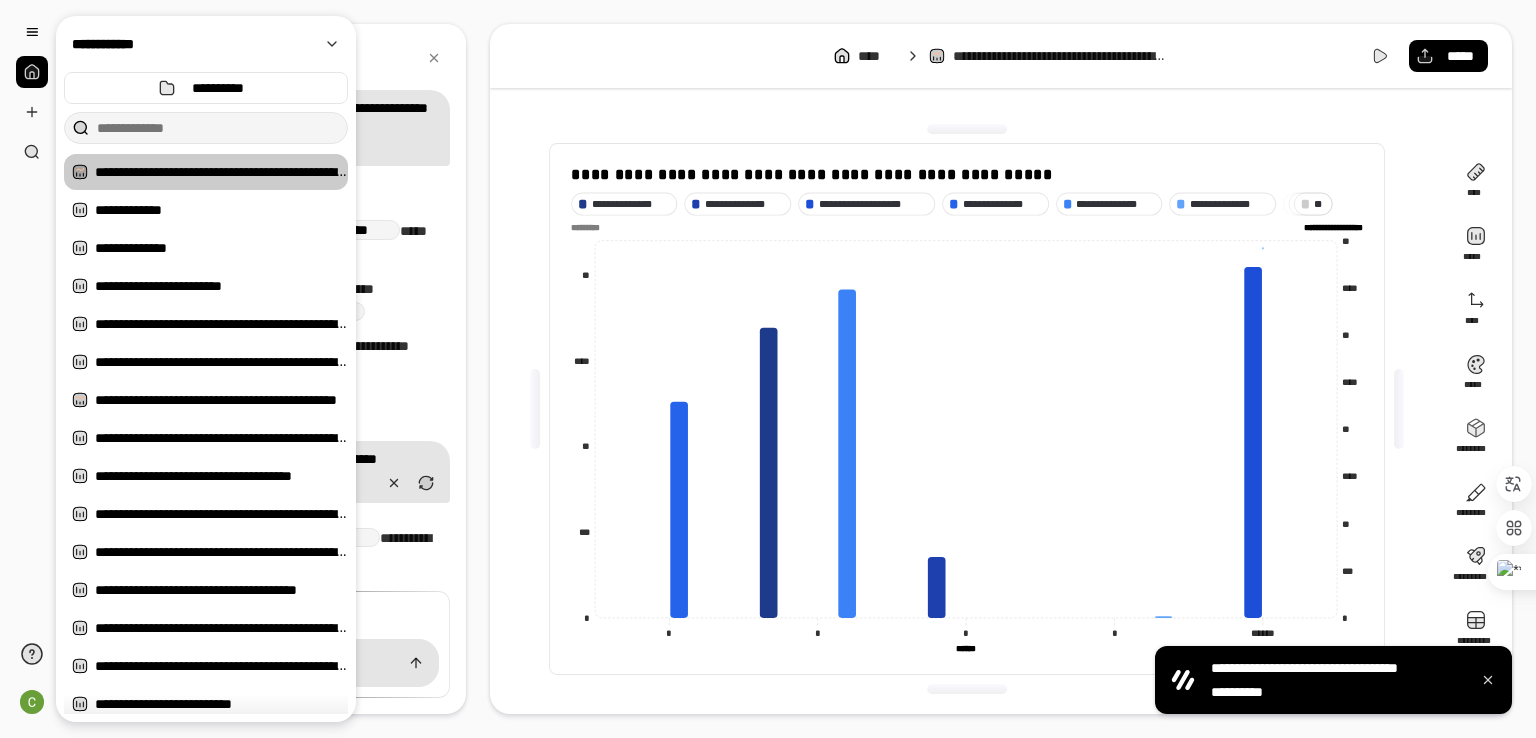 click on "**********" at bounding box center (265, 369) 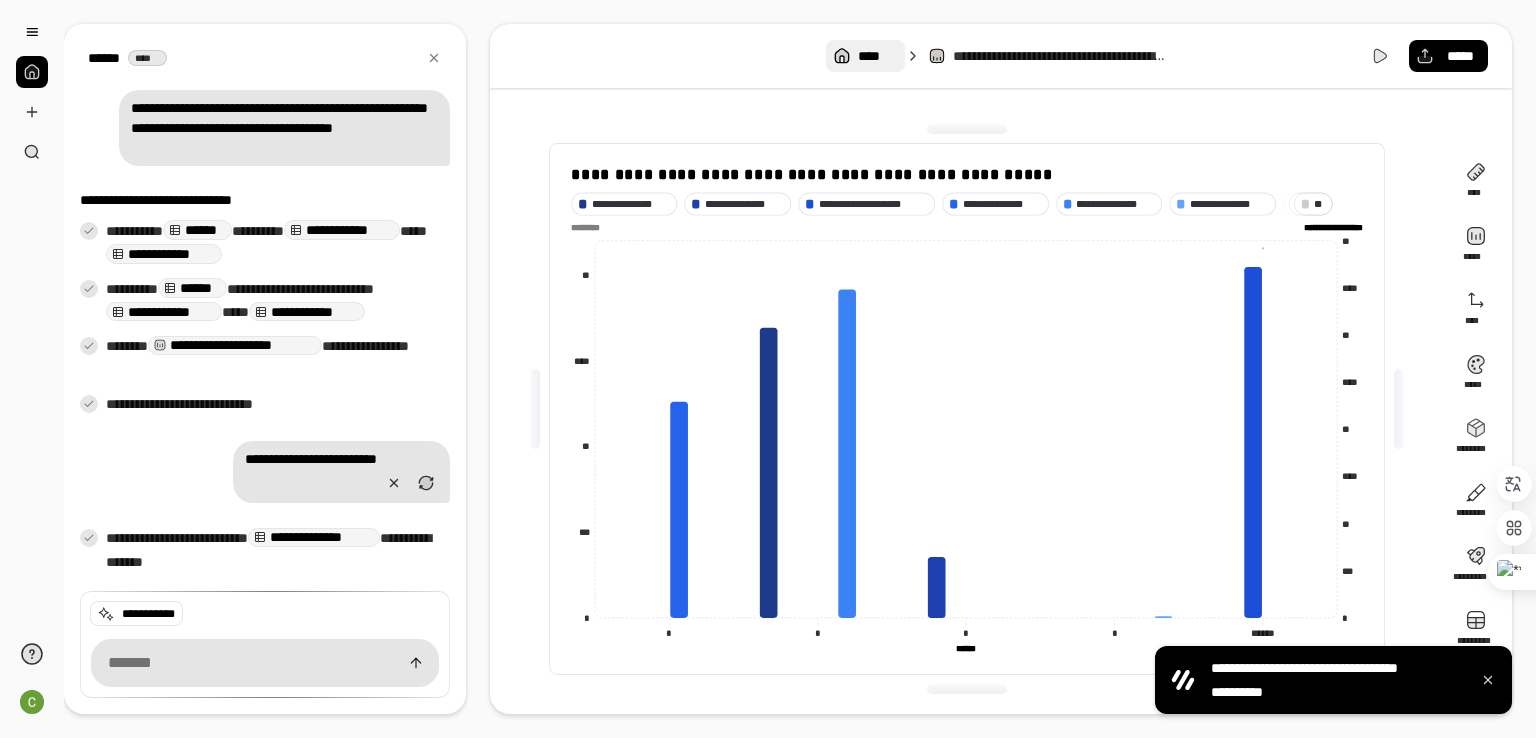 click on "****" at bounding box center [877, 56] 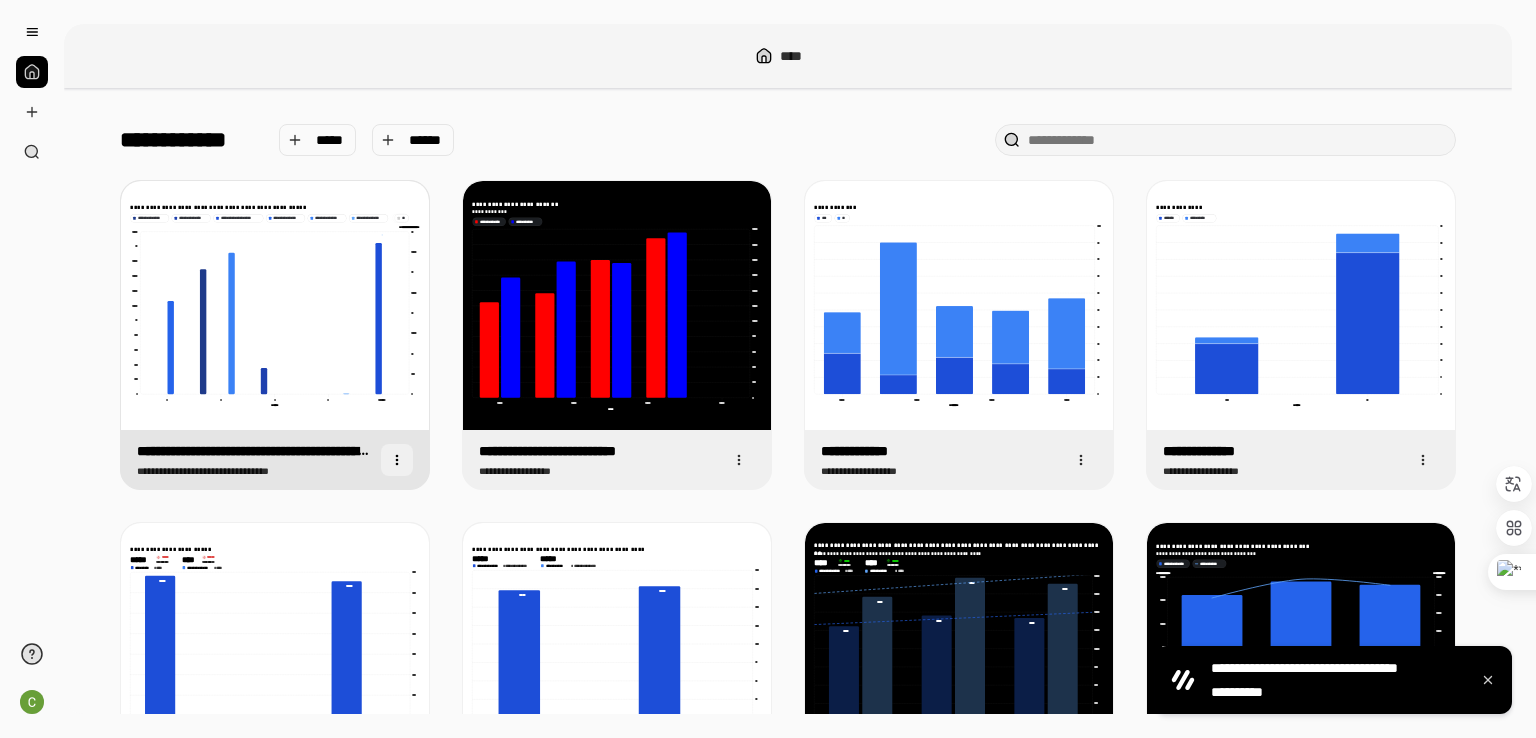 click at bounding box center [397, 460] 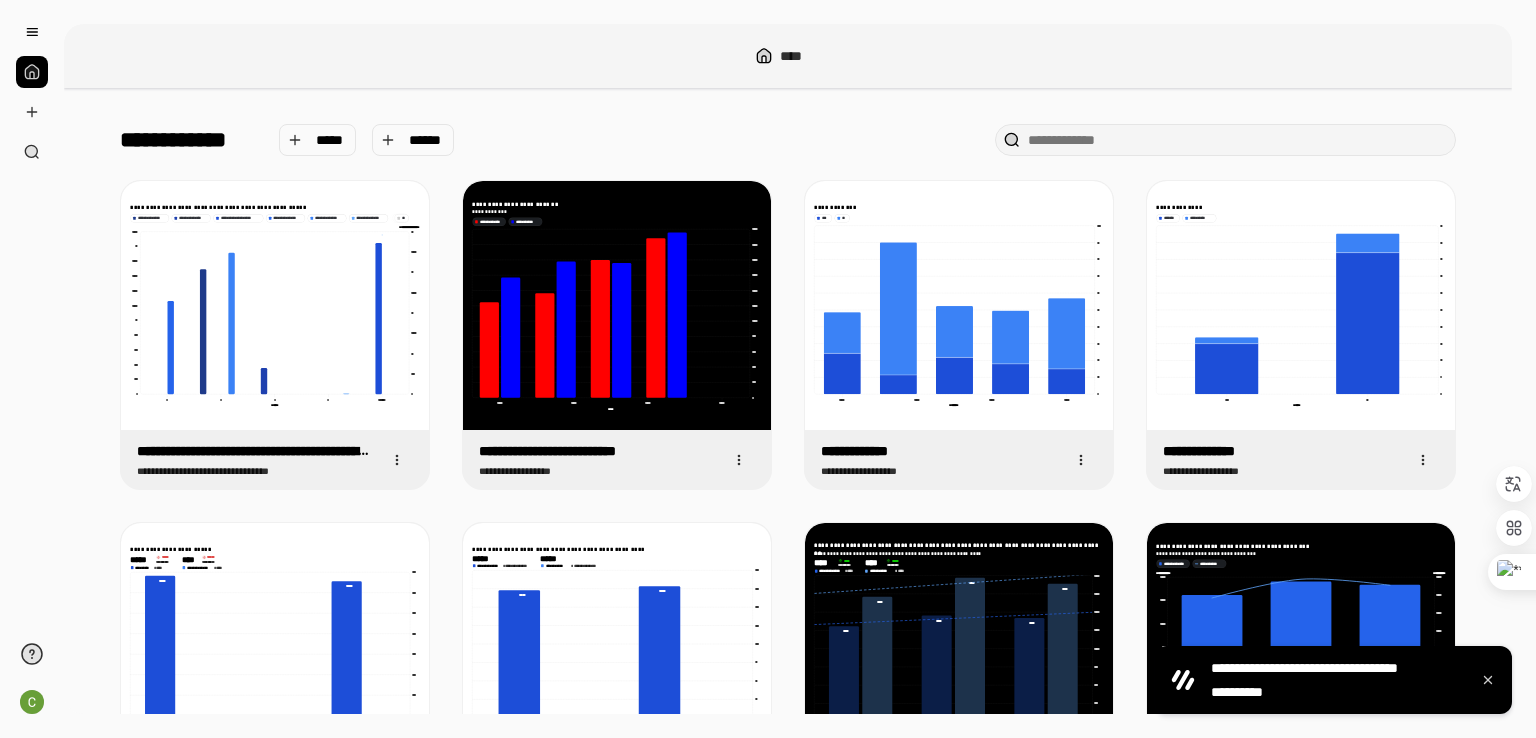 click on "**********" at bounding box center [788, 820] 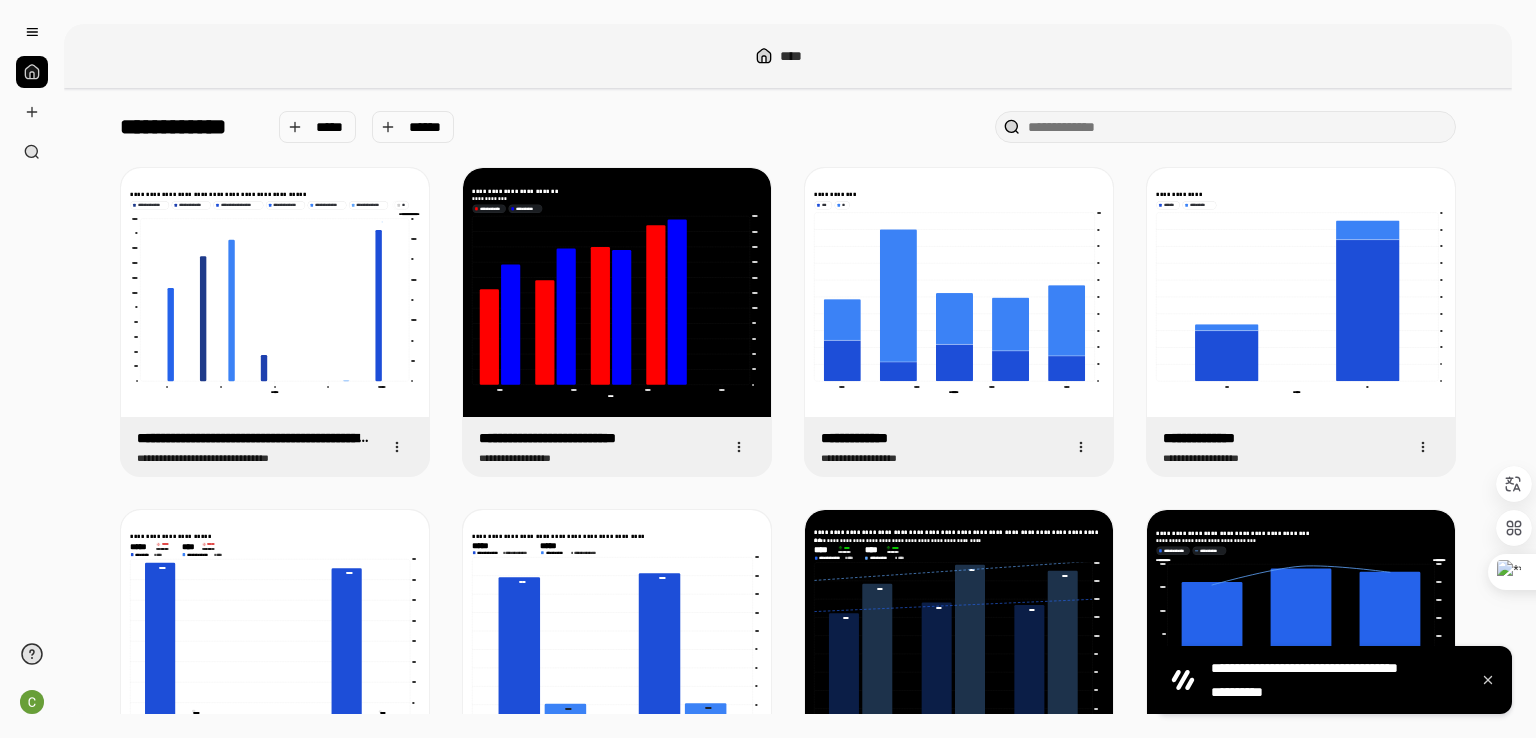 scroll, scrollTop: 0, scrollLeft: 0, axis: both 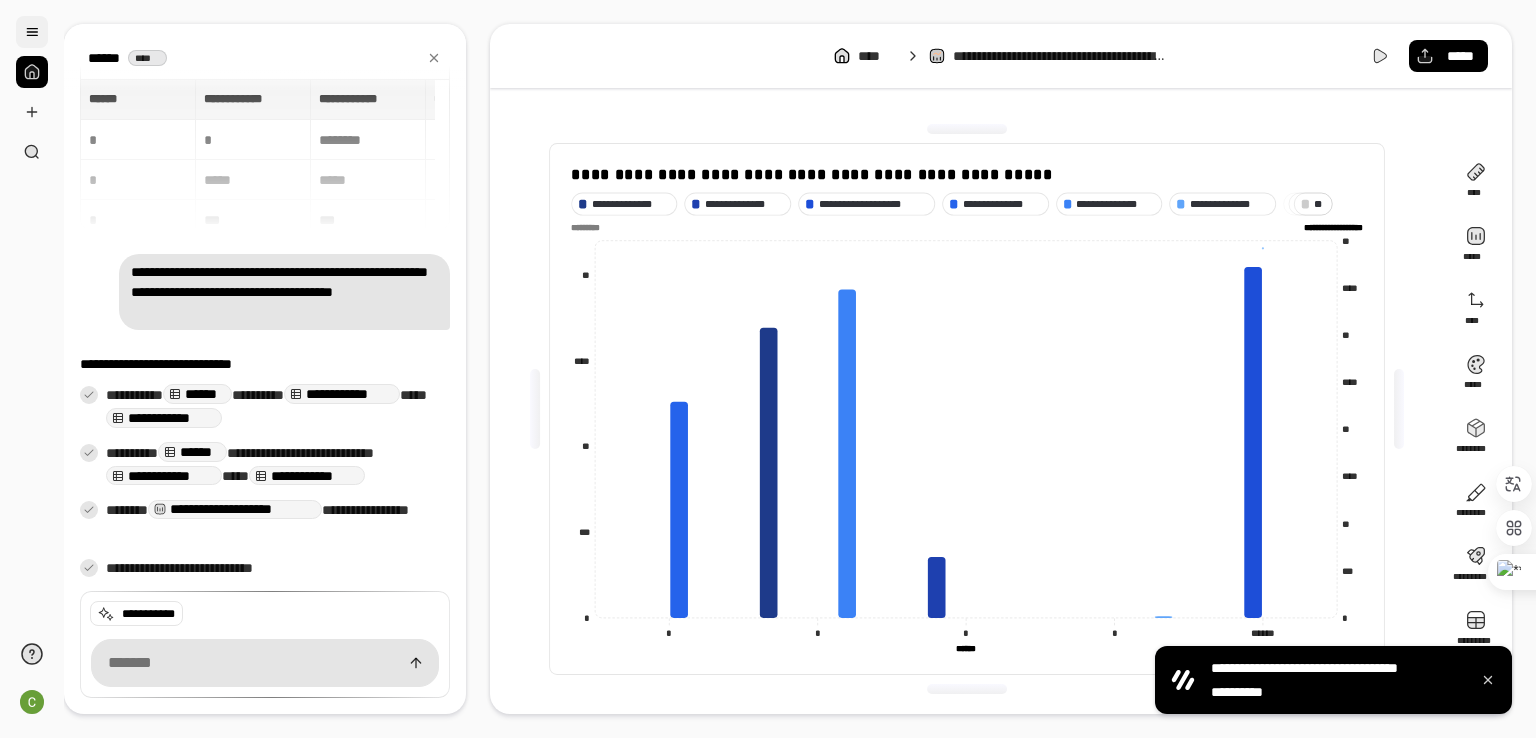 click at bounding box center (32, 32) 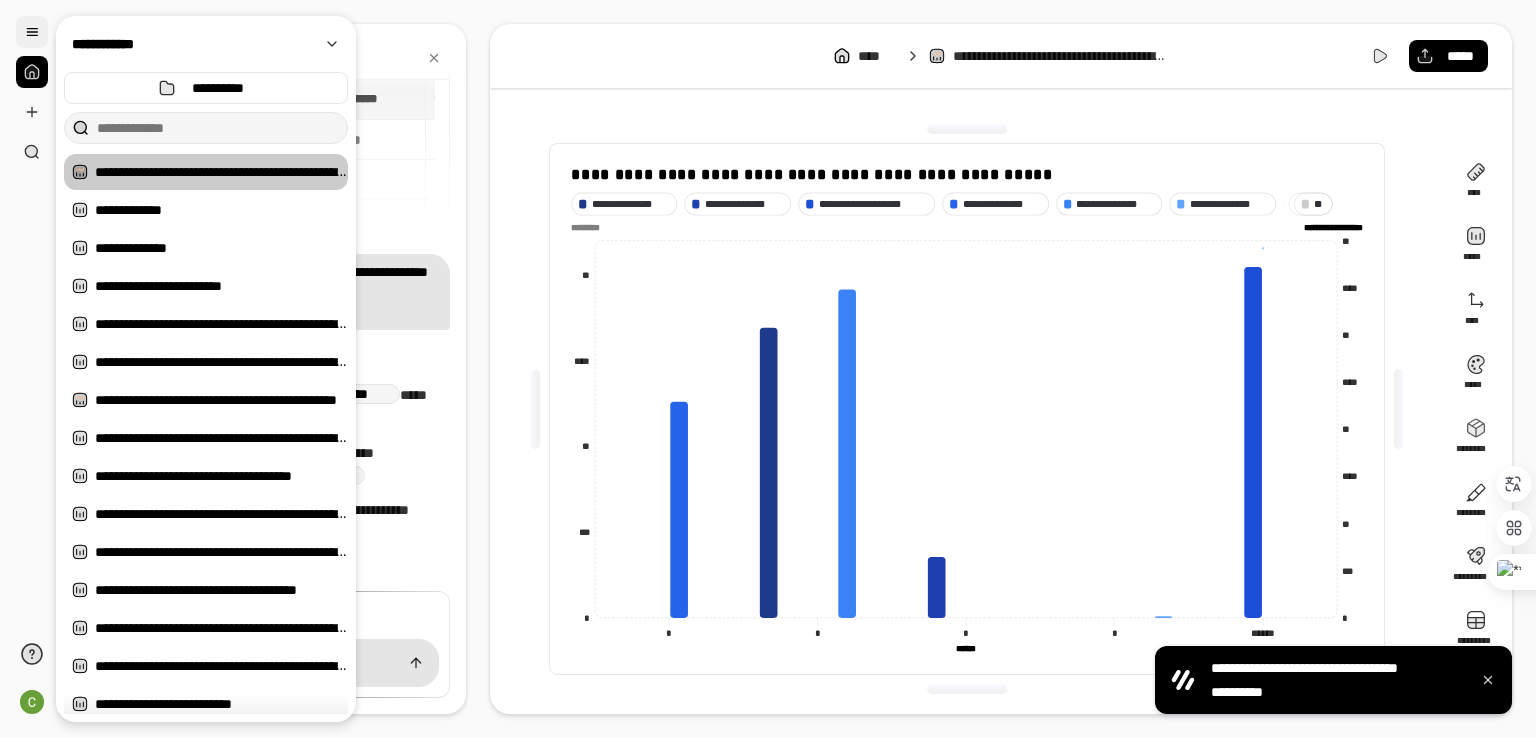 click at bounding box center (32, 32) 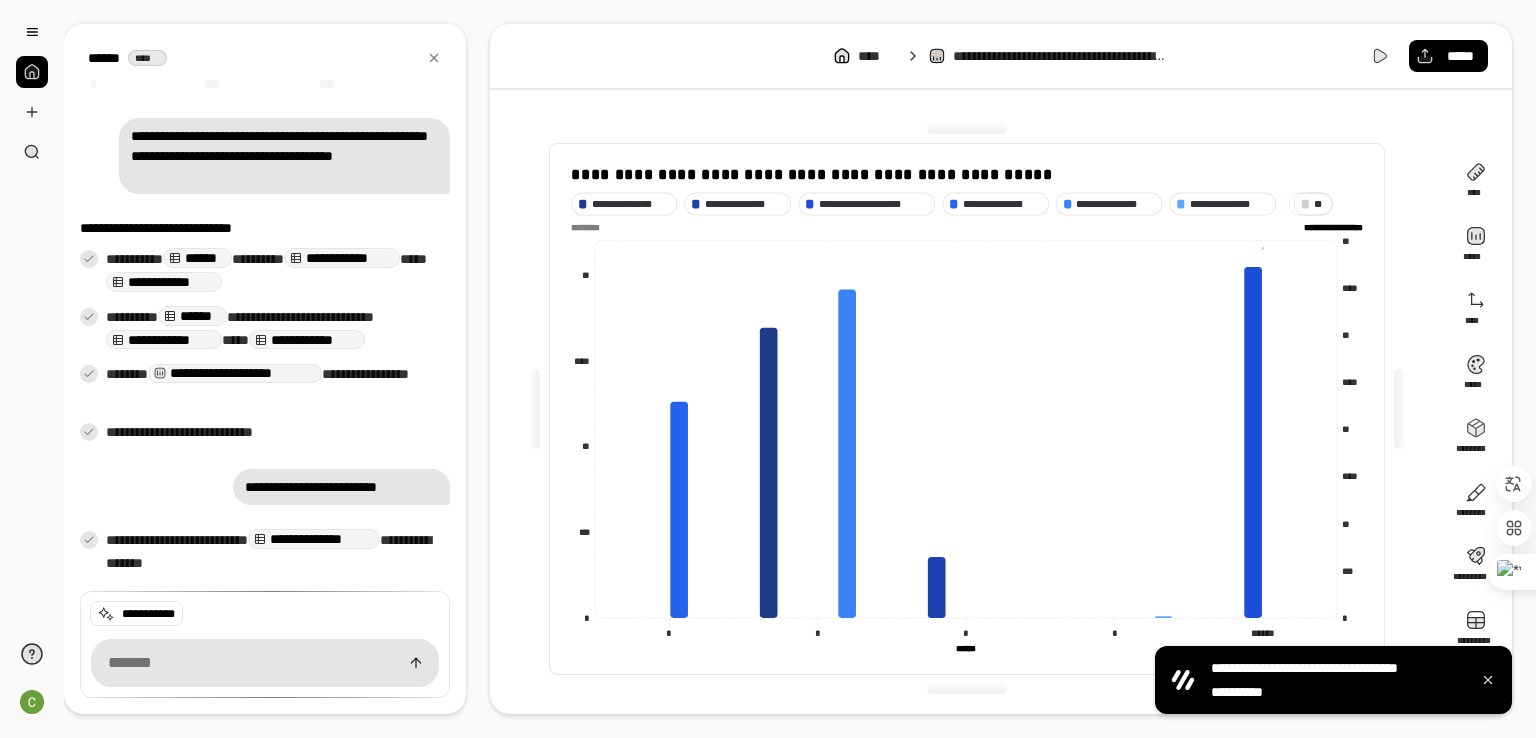 scroll, scrollTop: 137, scrollLeft: 0, axis: vertical 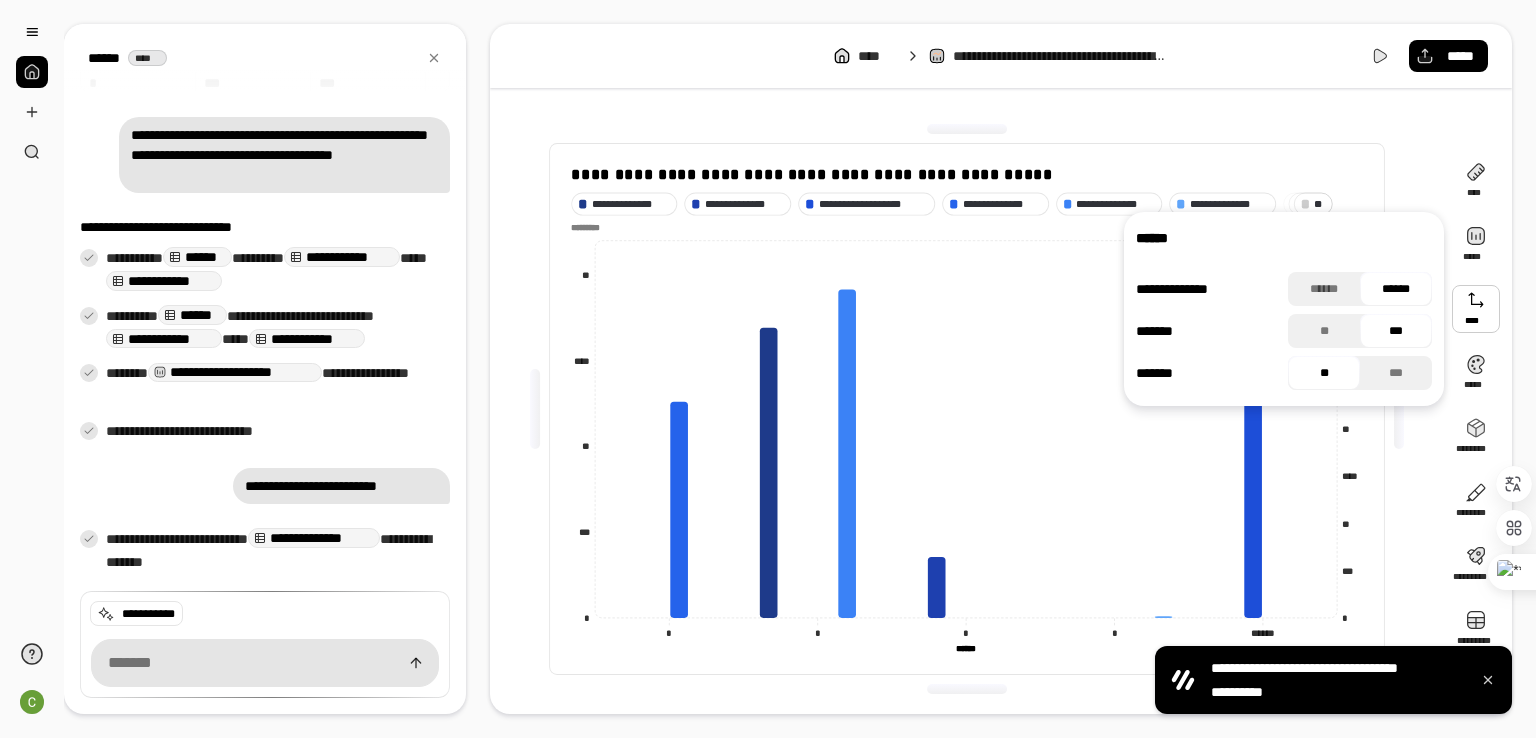 click at bounding box center [1476, 309] 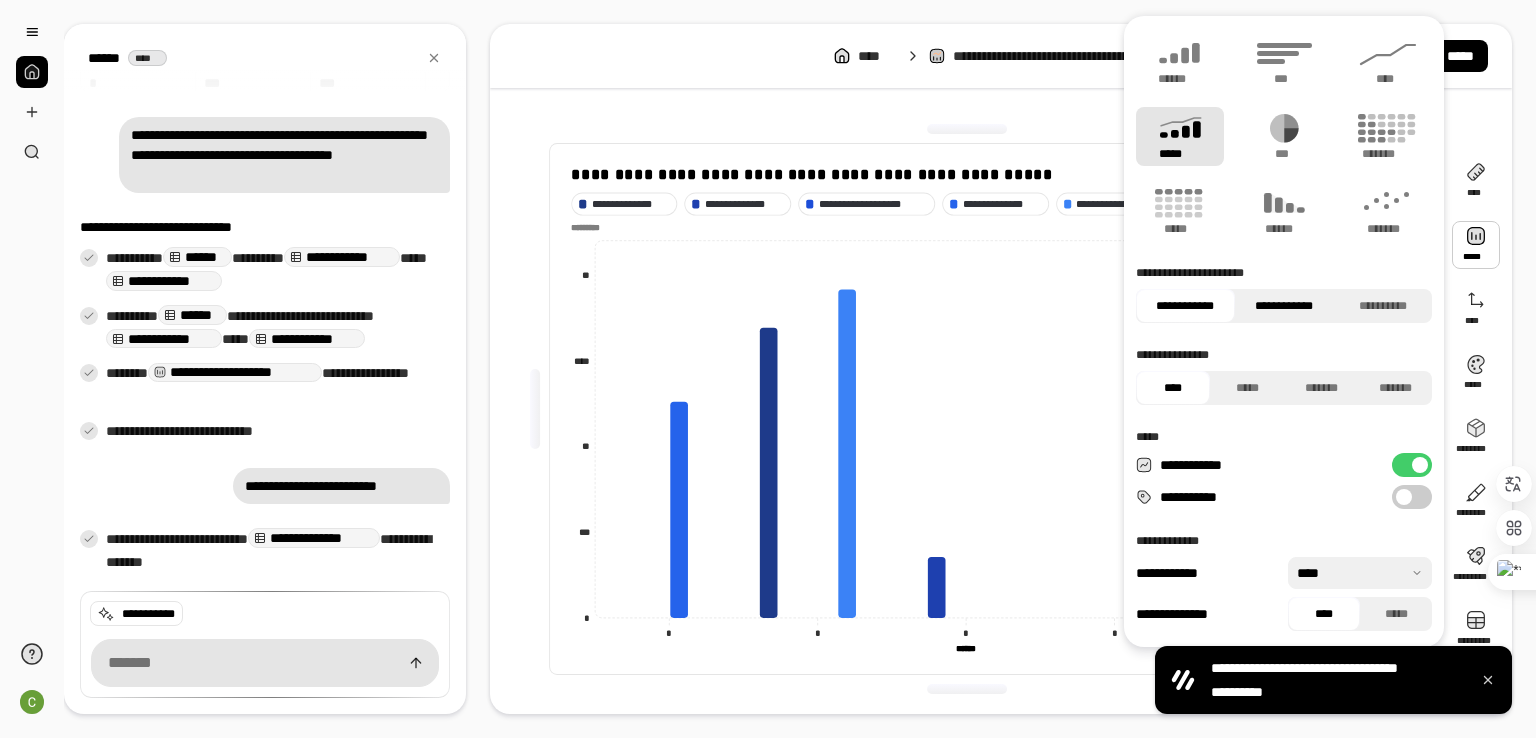 click on "**********" at bounding box center [1284, 306] 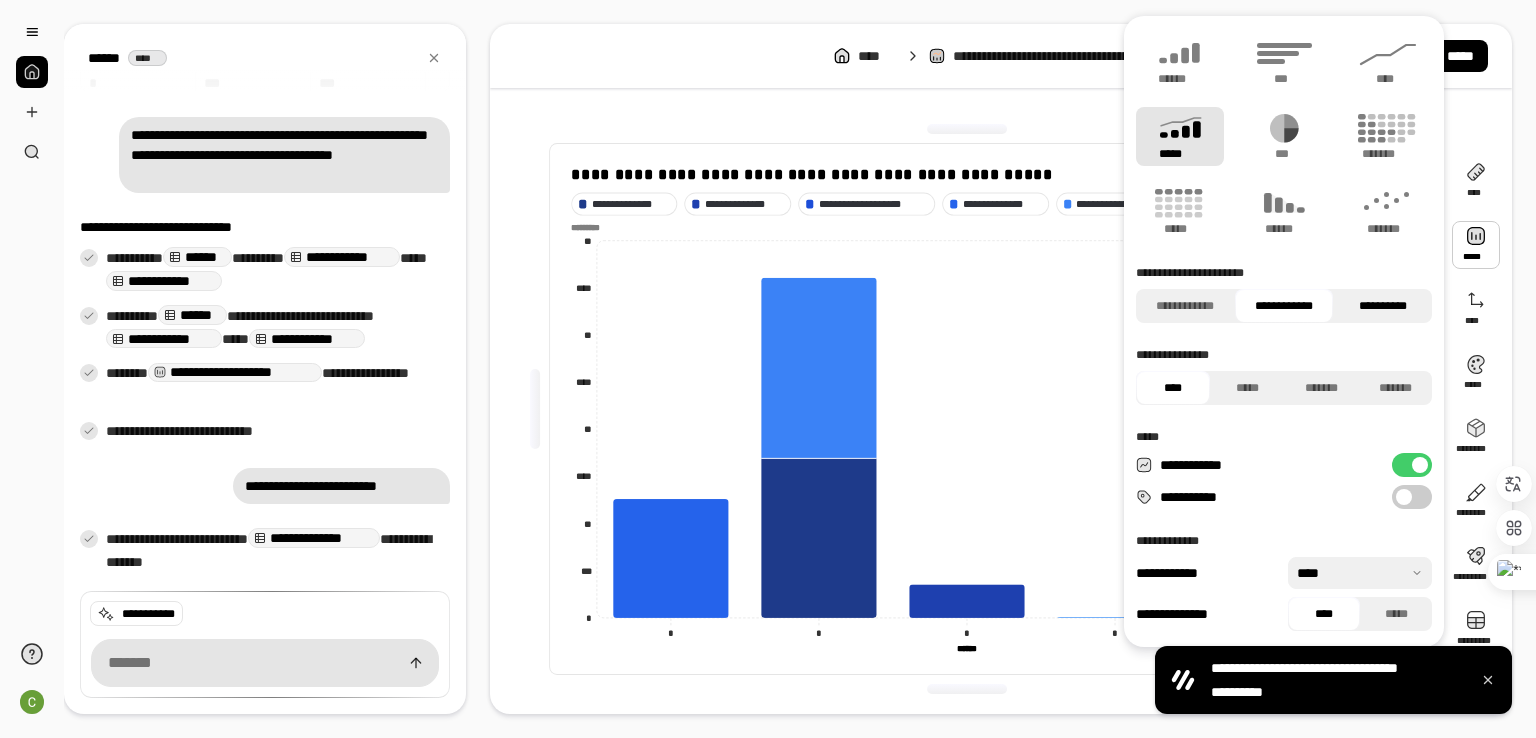 click on "**********" at bounding box center [1382, 306] 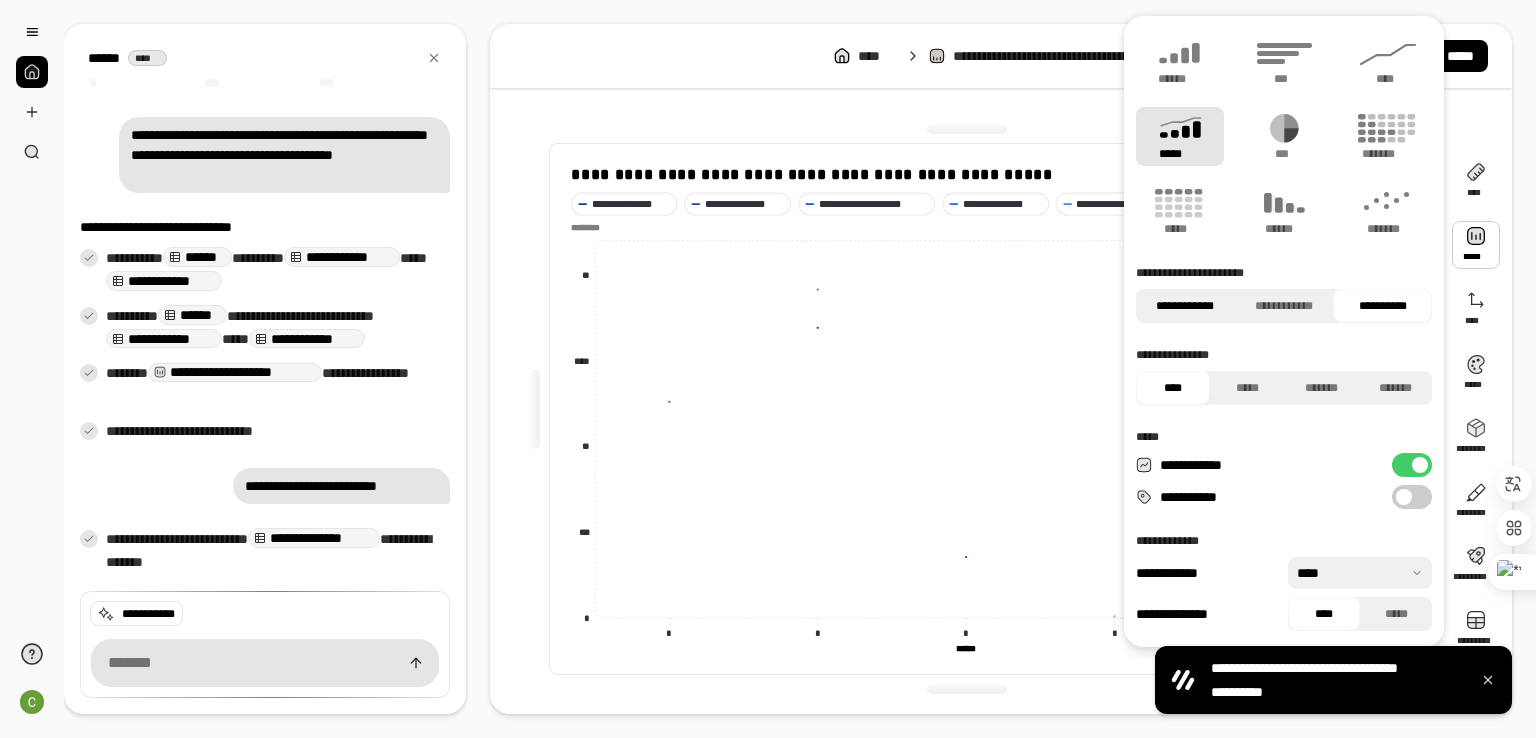 click on "**********" at bounding box center (1185, 306) 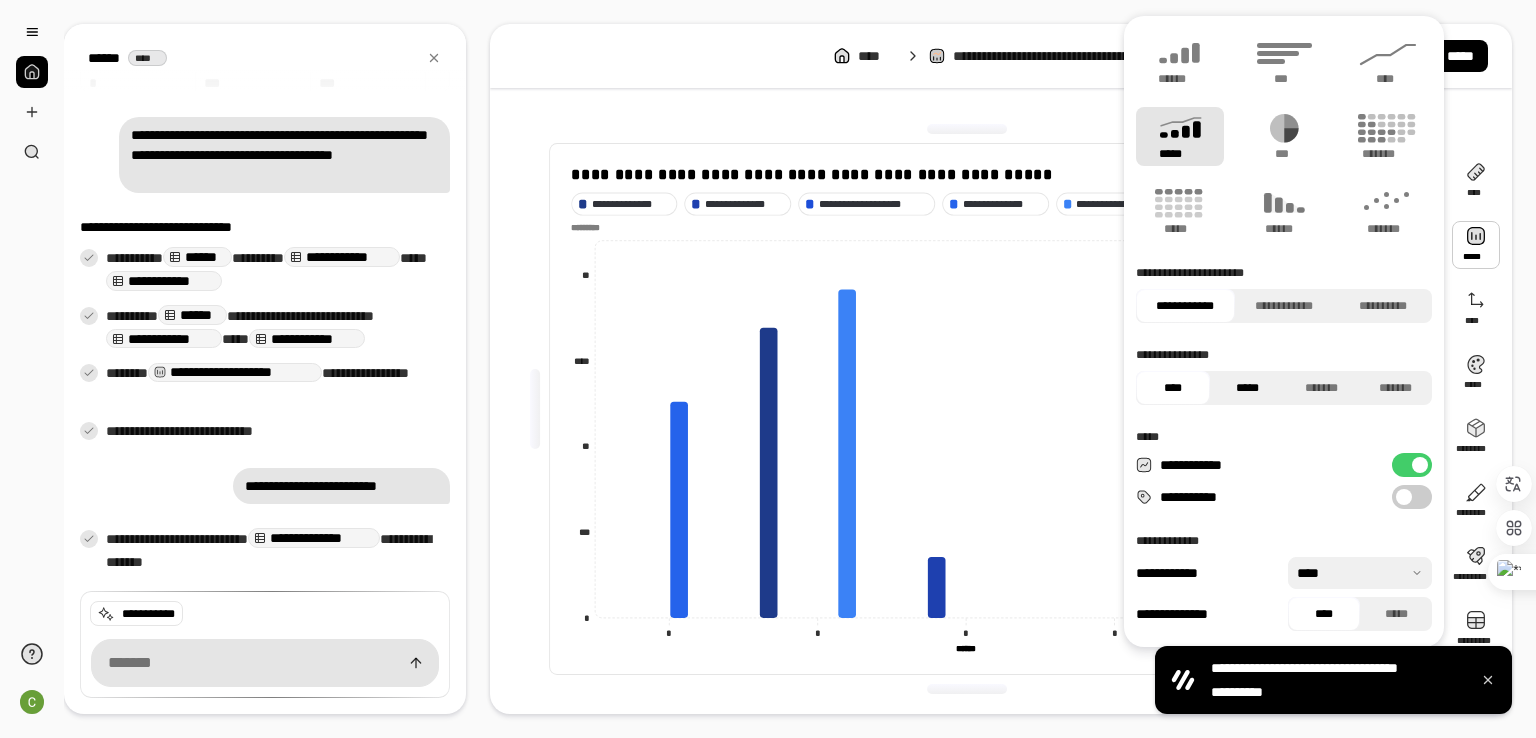 click on "*****" at bounding box center (1247, 388) 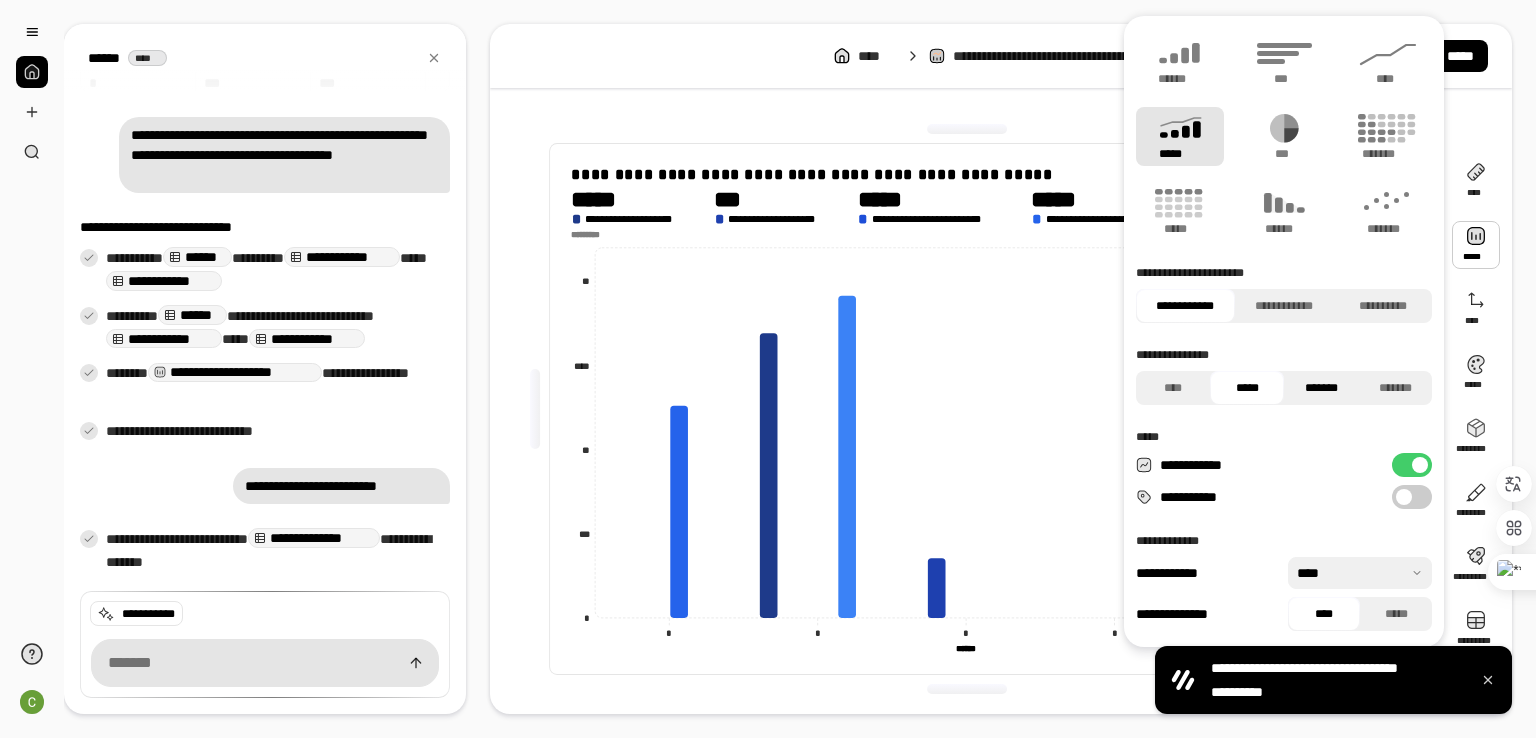 click on "*******" at bounding box center [1321, 388] 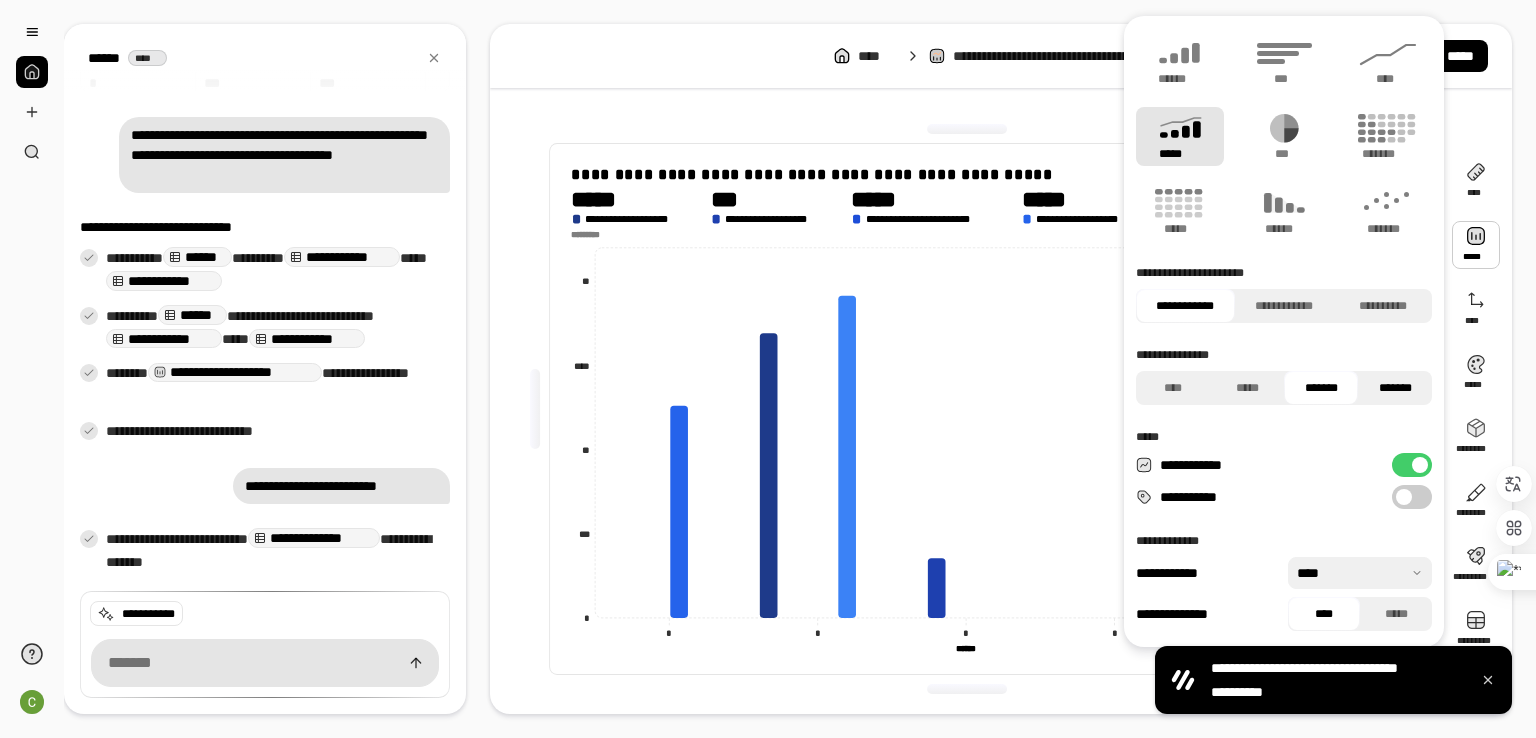 click on "*******" at bounding box center [1395, 388] 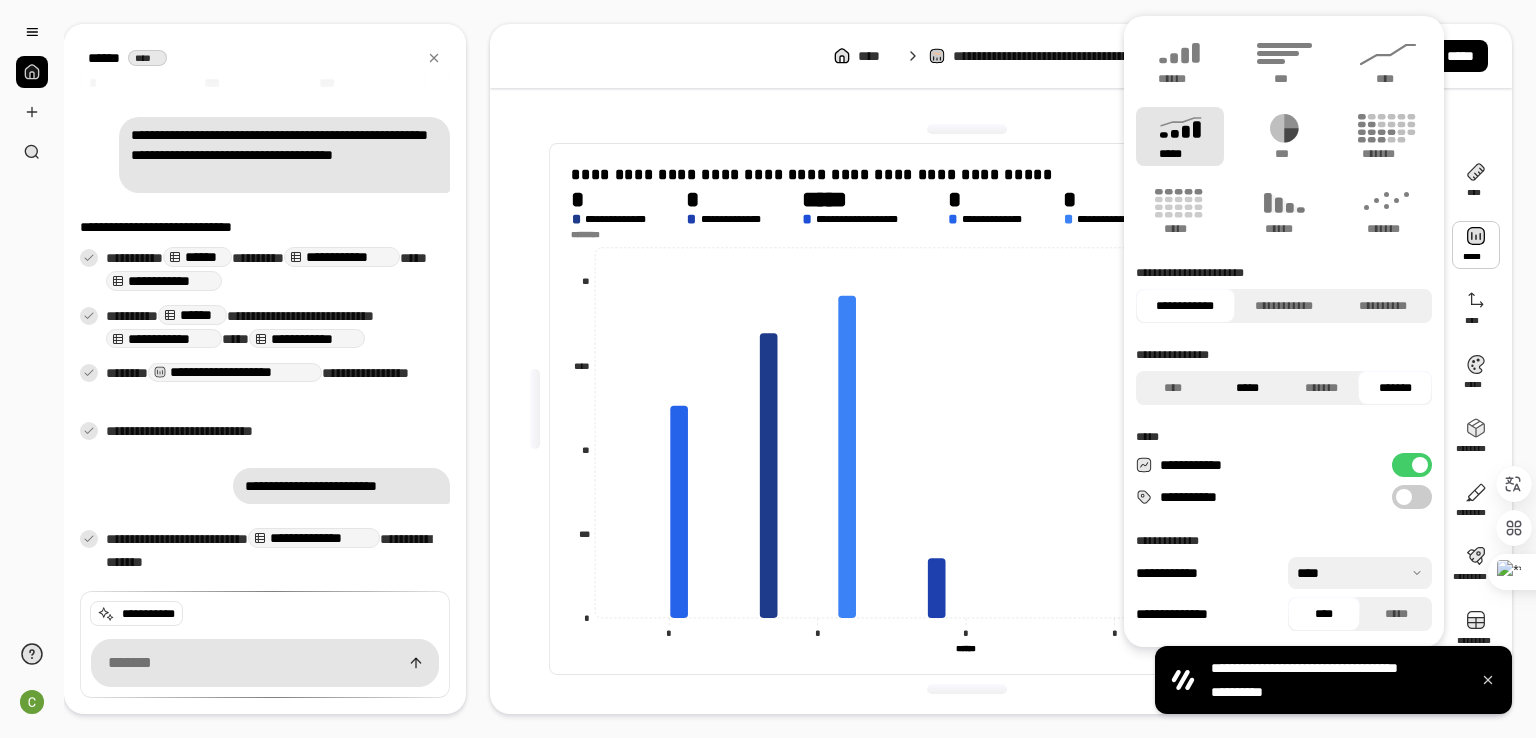 click on "*****" at bounding box center [1247, 388] 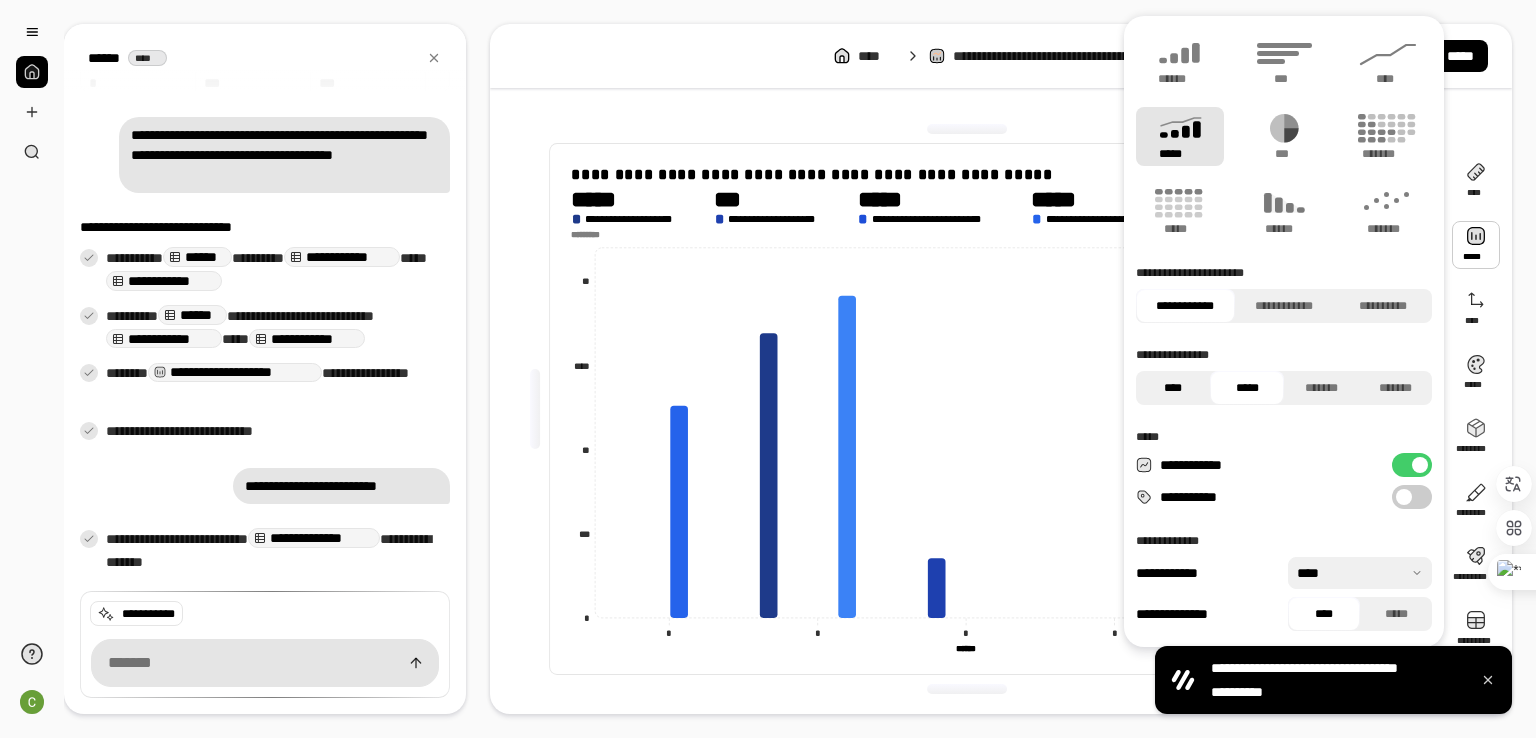 click on "****" at bounding box center [1173, 388] 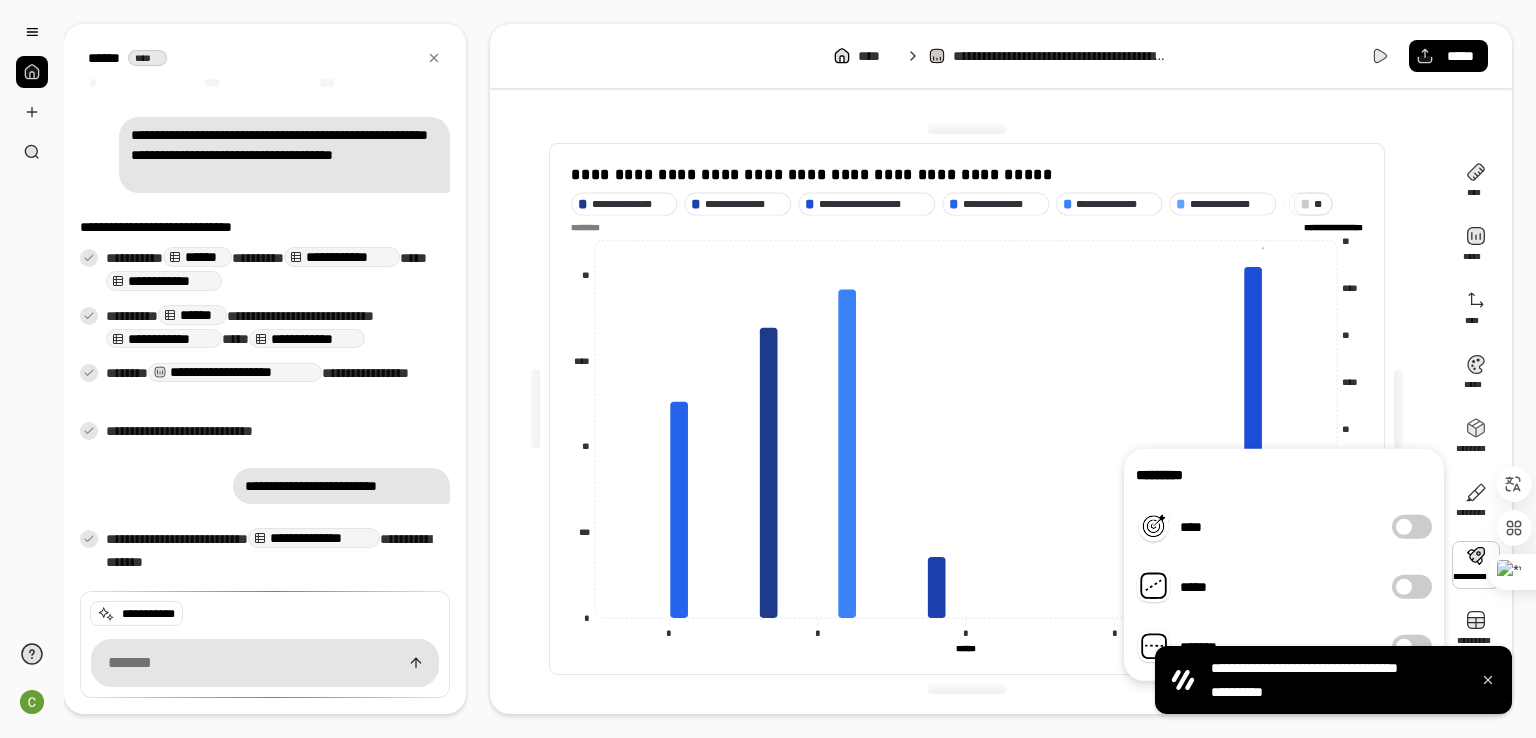 click on "*****" at bounding box center [1412, 587] 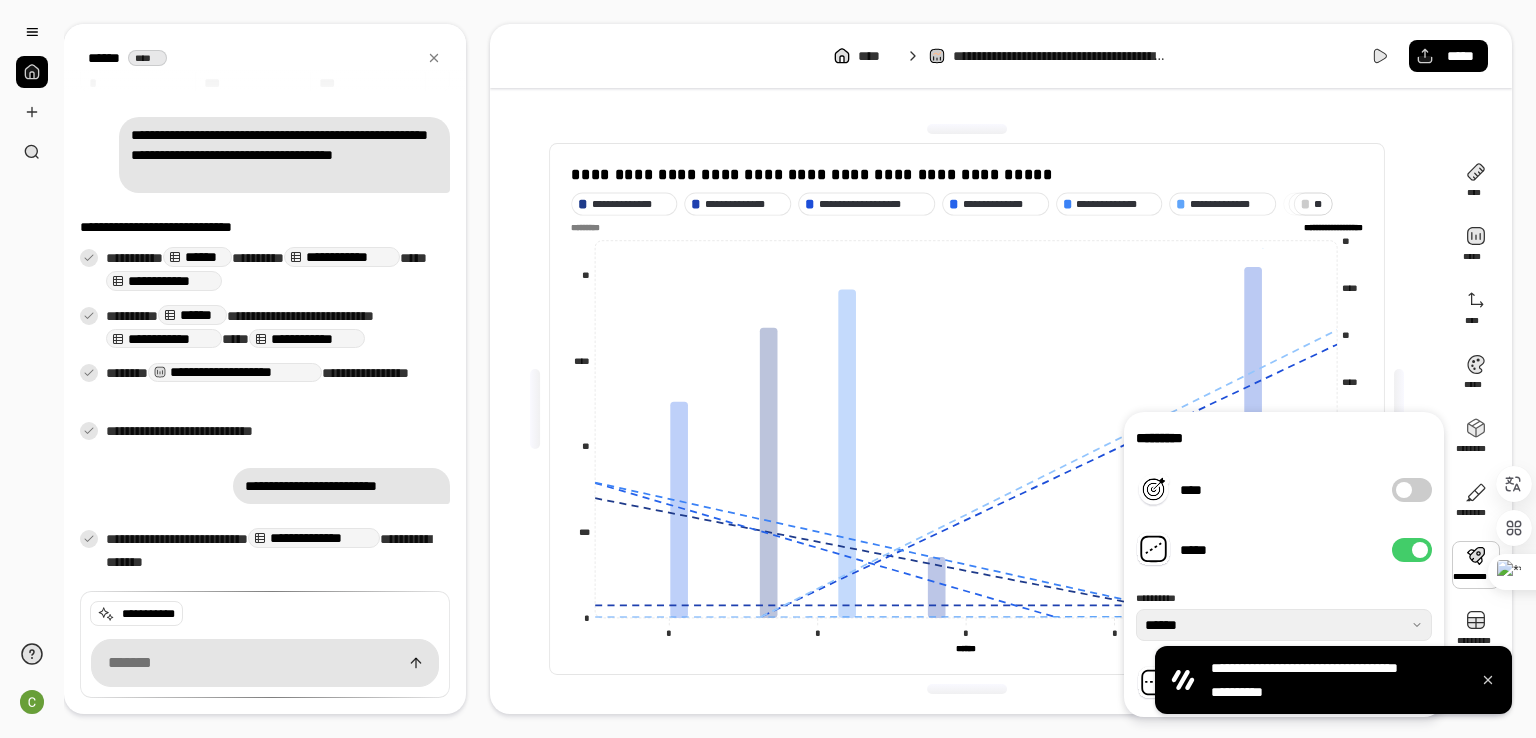 click on "**********" at bounding box center [1284, 564] 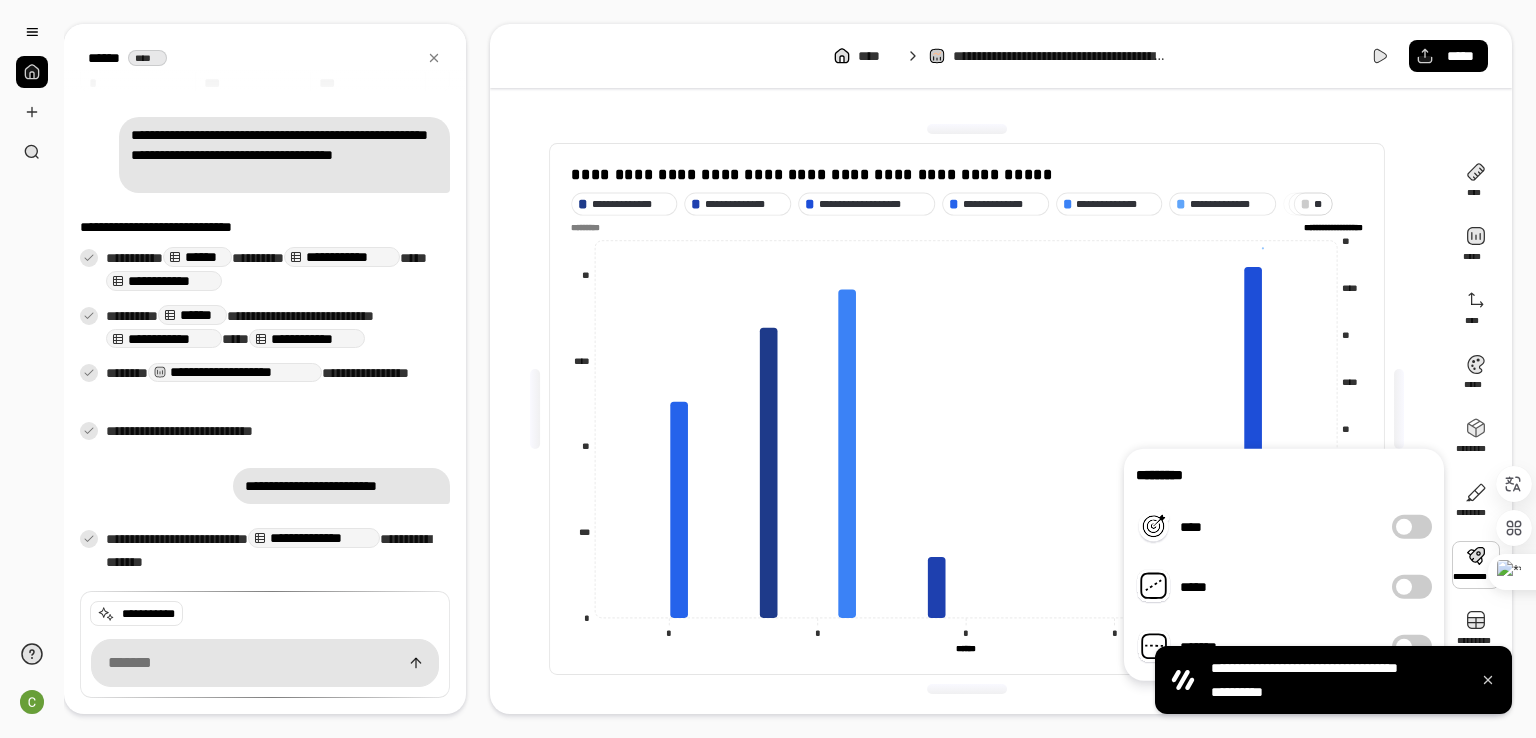 click at bounding box center (1404, 587) 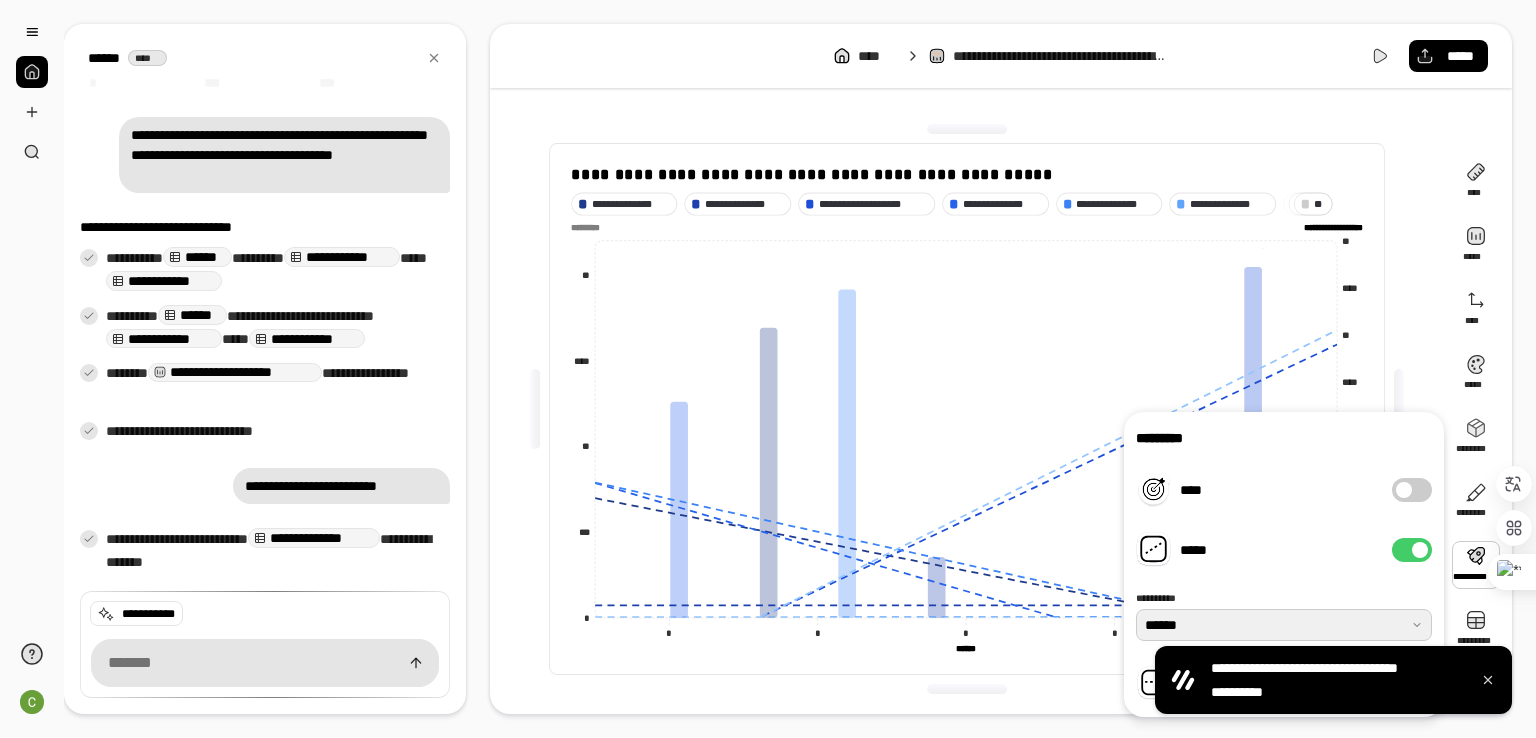 click at bounding box center [1284, 625] 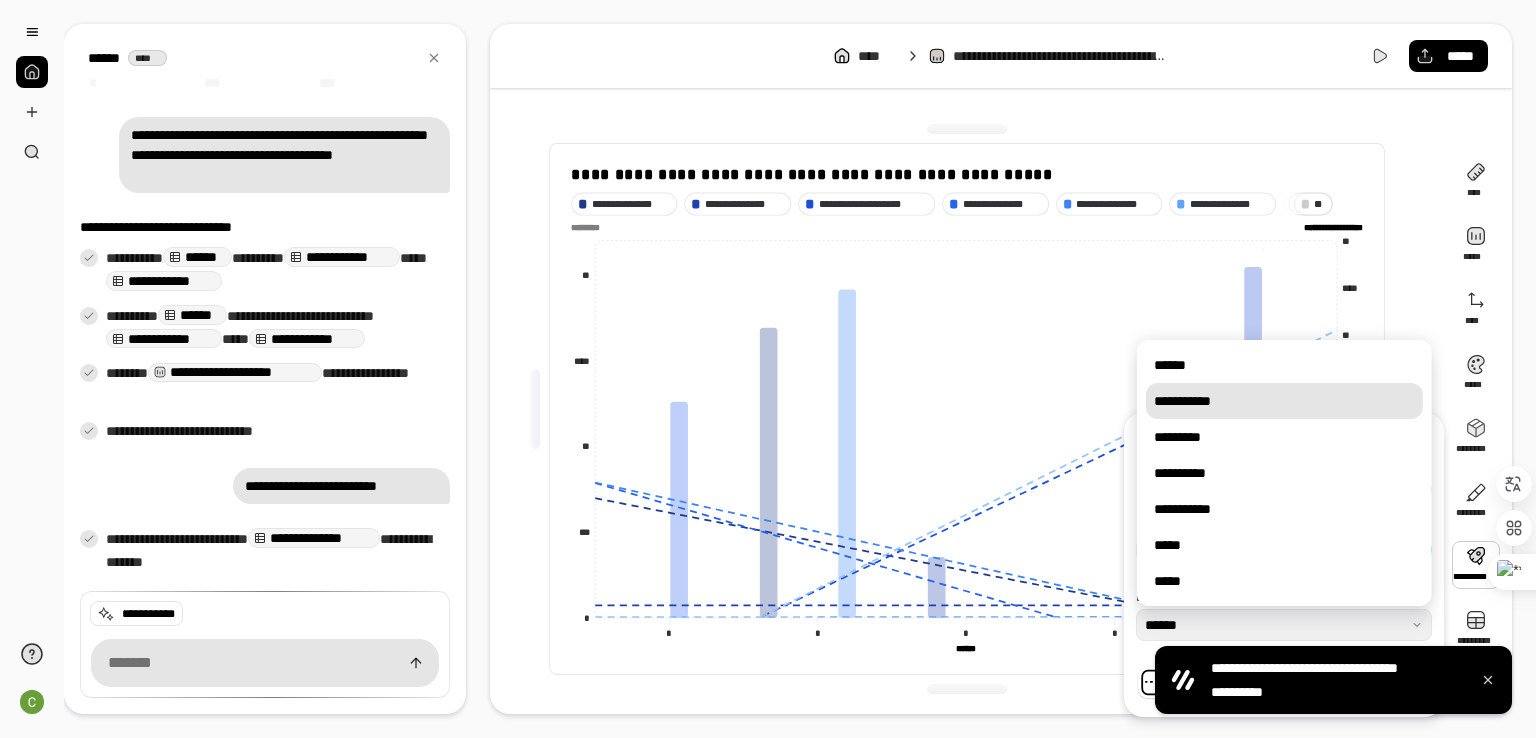 click on "**********" at bounding box center (1284, 401) 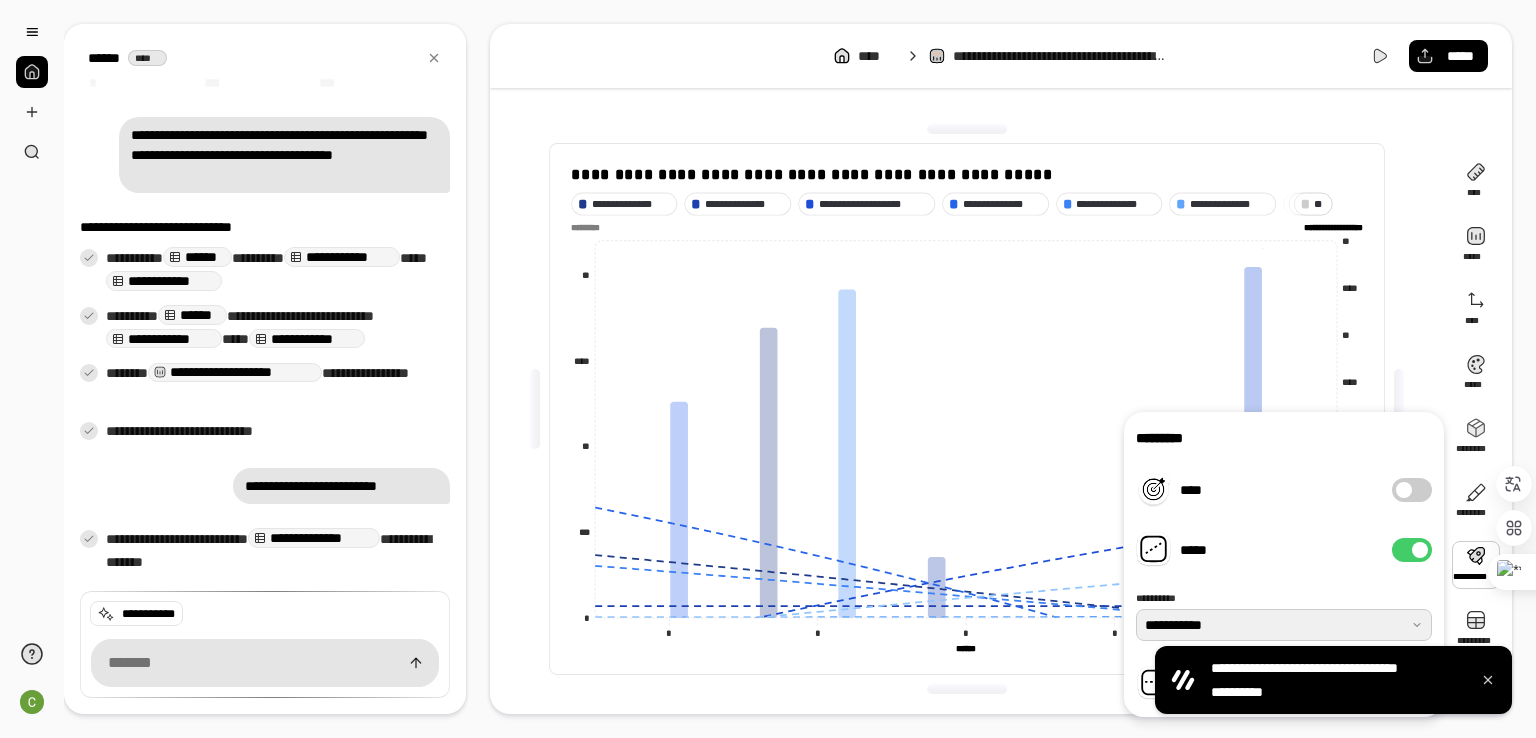 click at bounding box center (1284, 625) 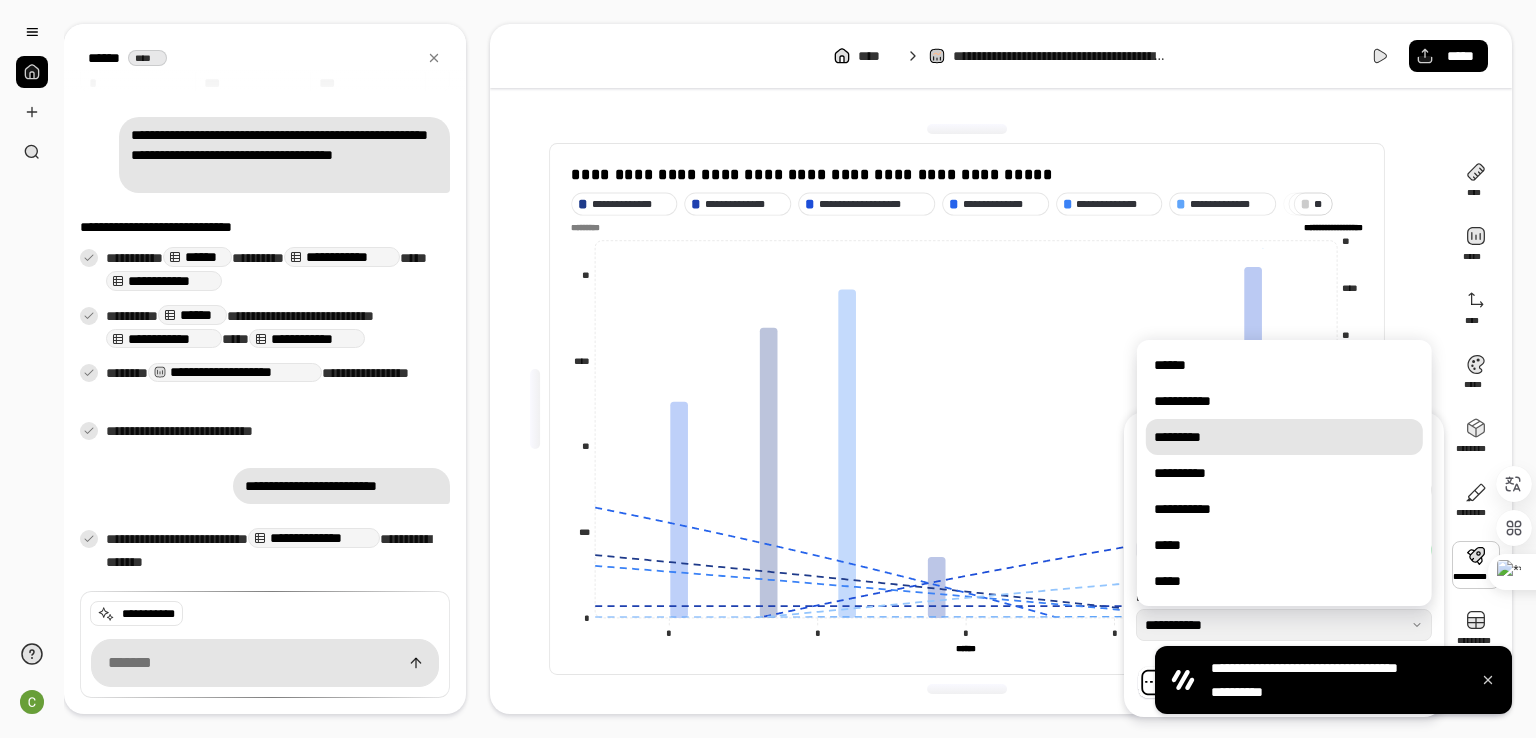 click on "*********" at bounding box center (1284, 437) 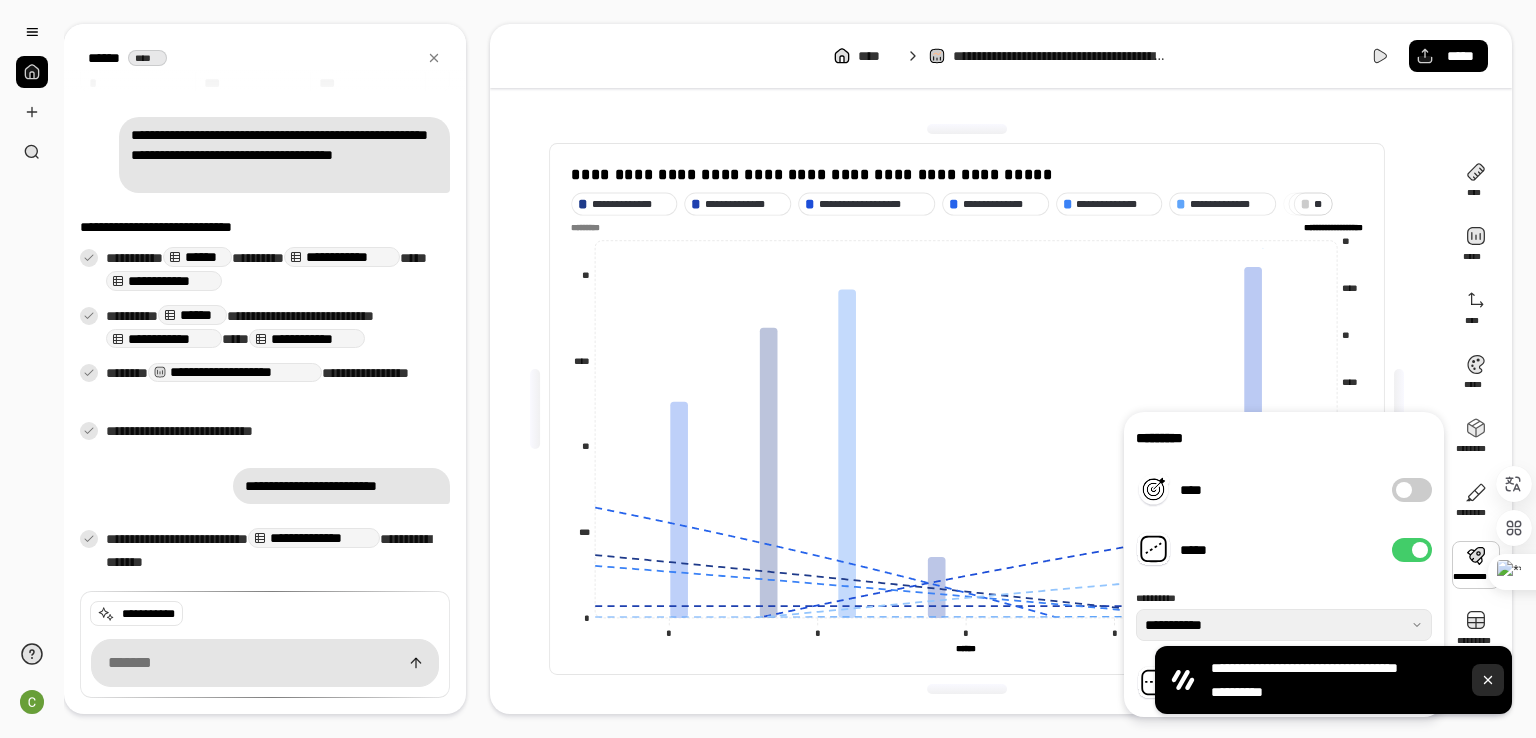 click at bounding box center [1284, 625] 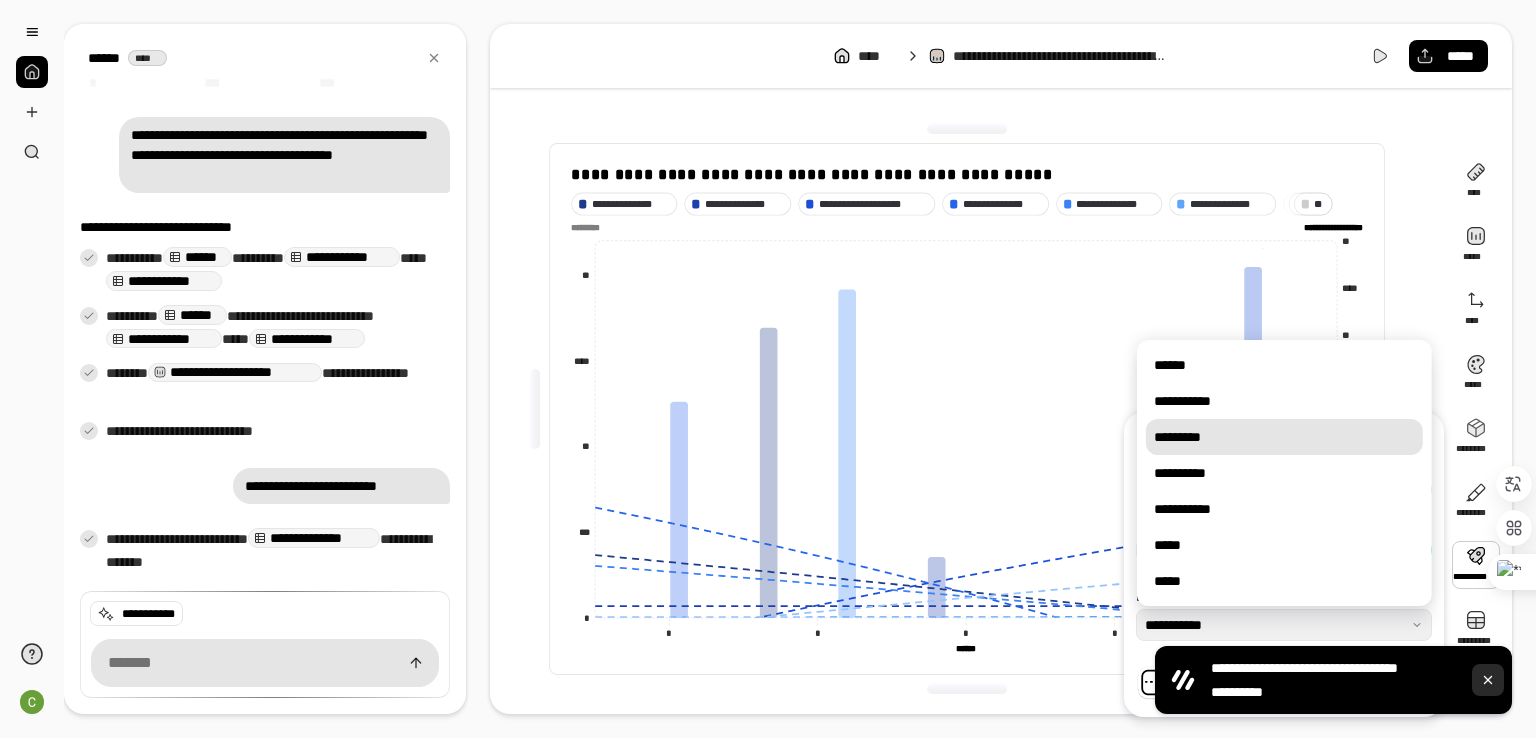 click at bounding box center (1284, 625) 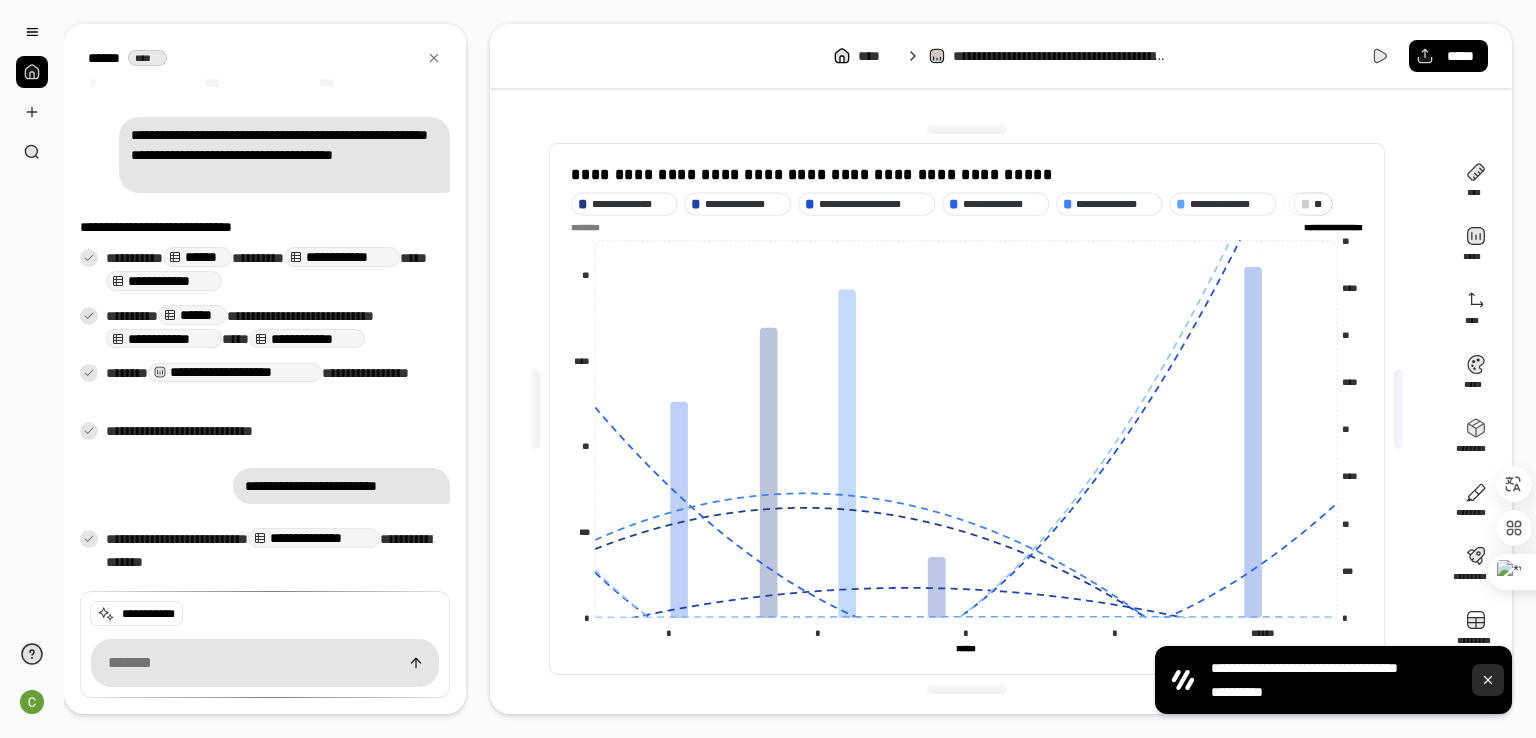 click at bounding box center [1488, 680] 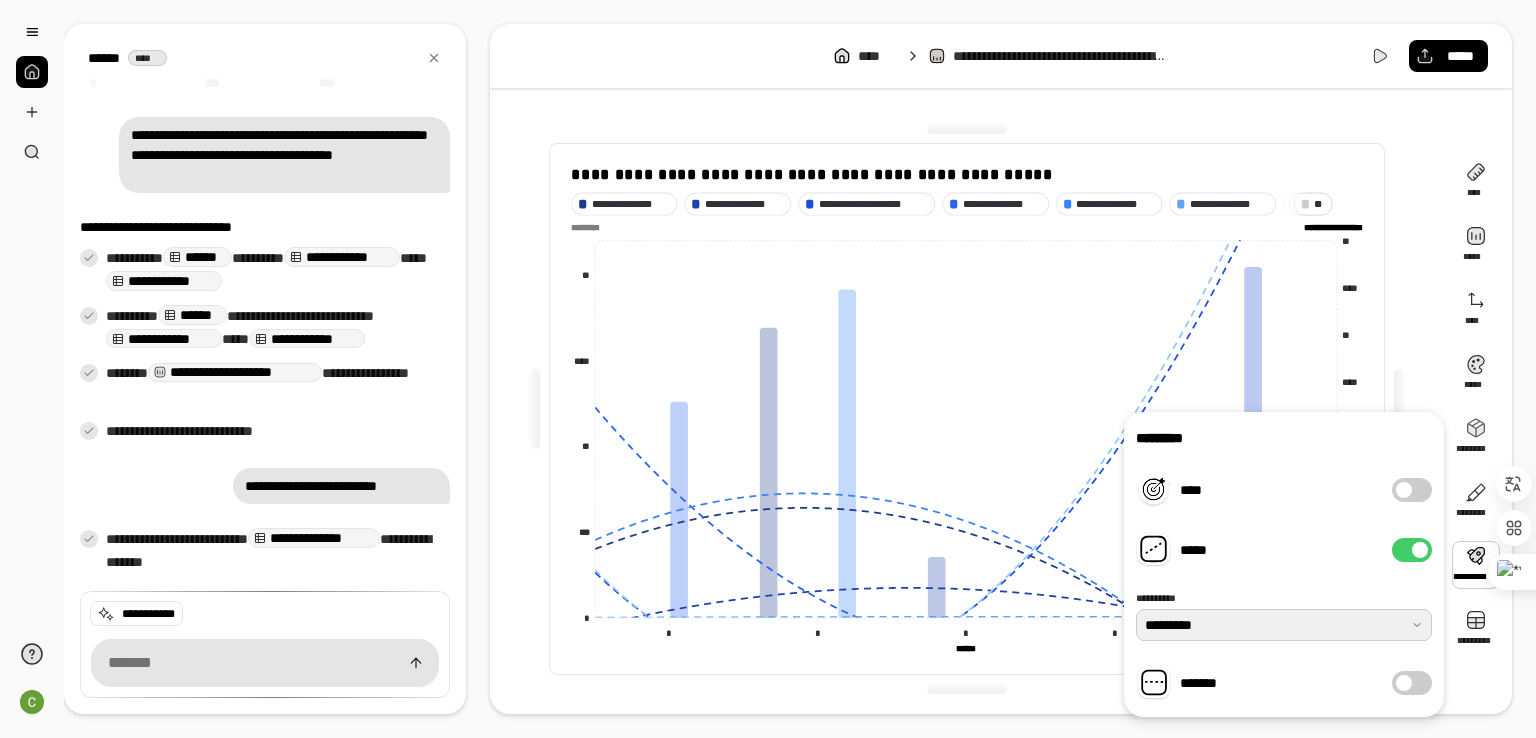 click at bounding box center (1284, 625) 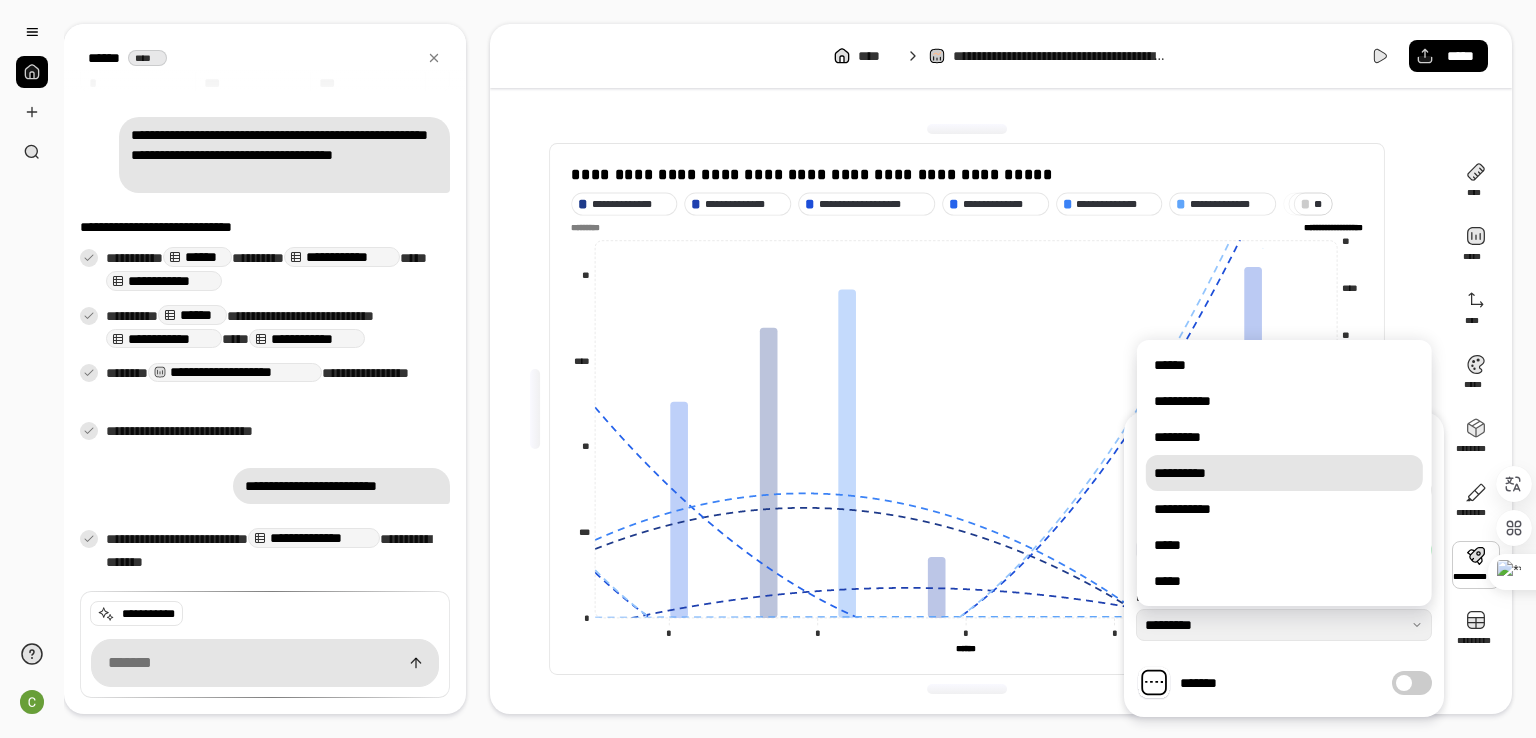 click on "**********" at bounding box center (1284, 473) 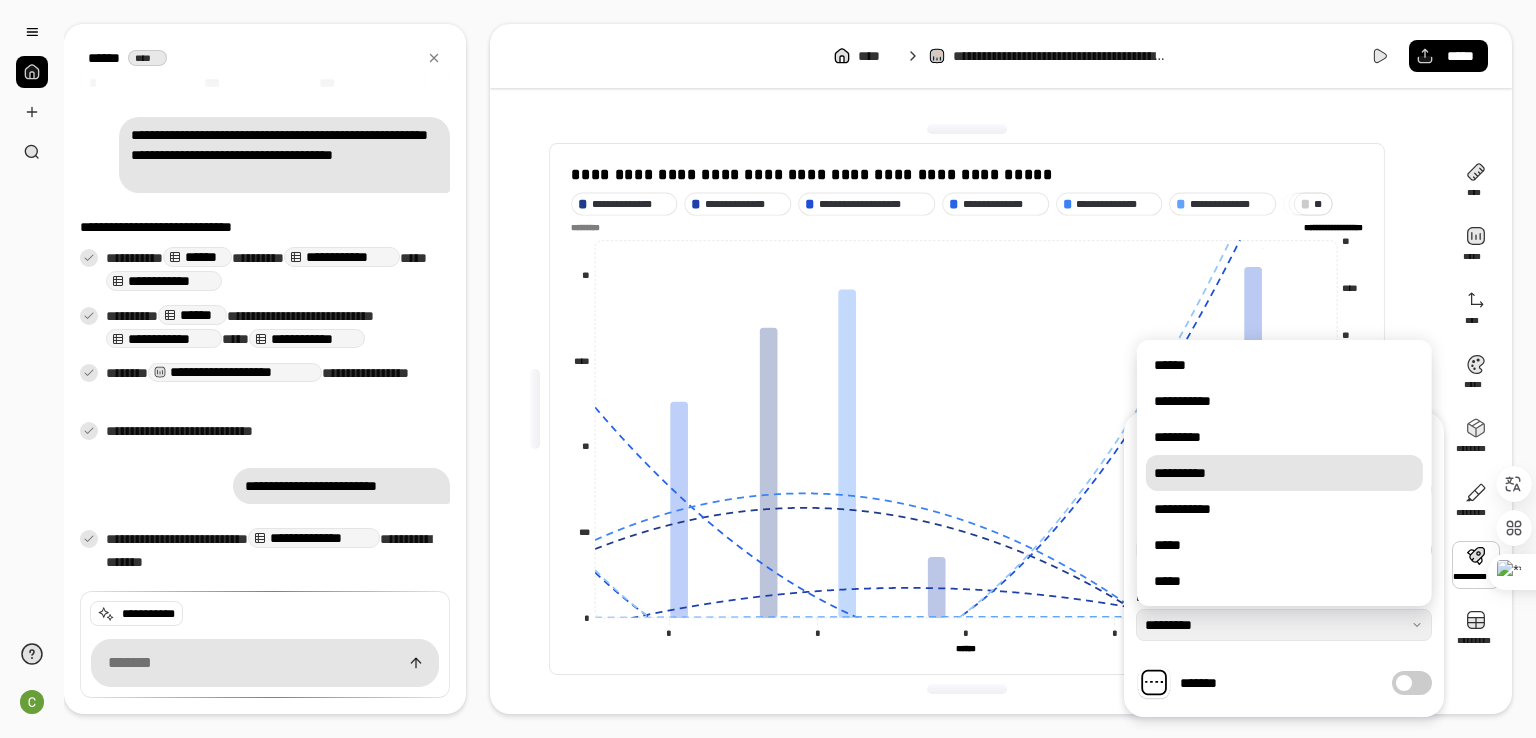 click at bounding box center [1284, 625] 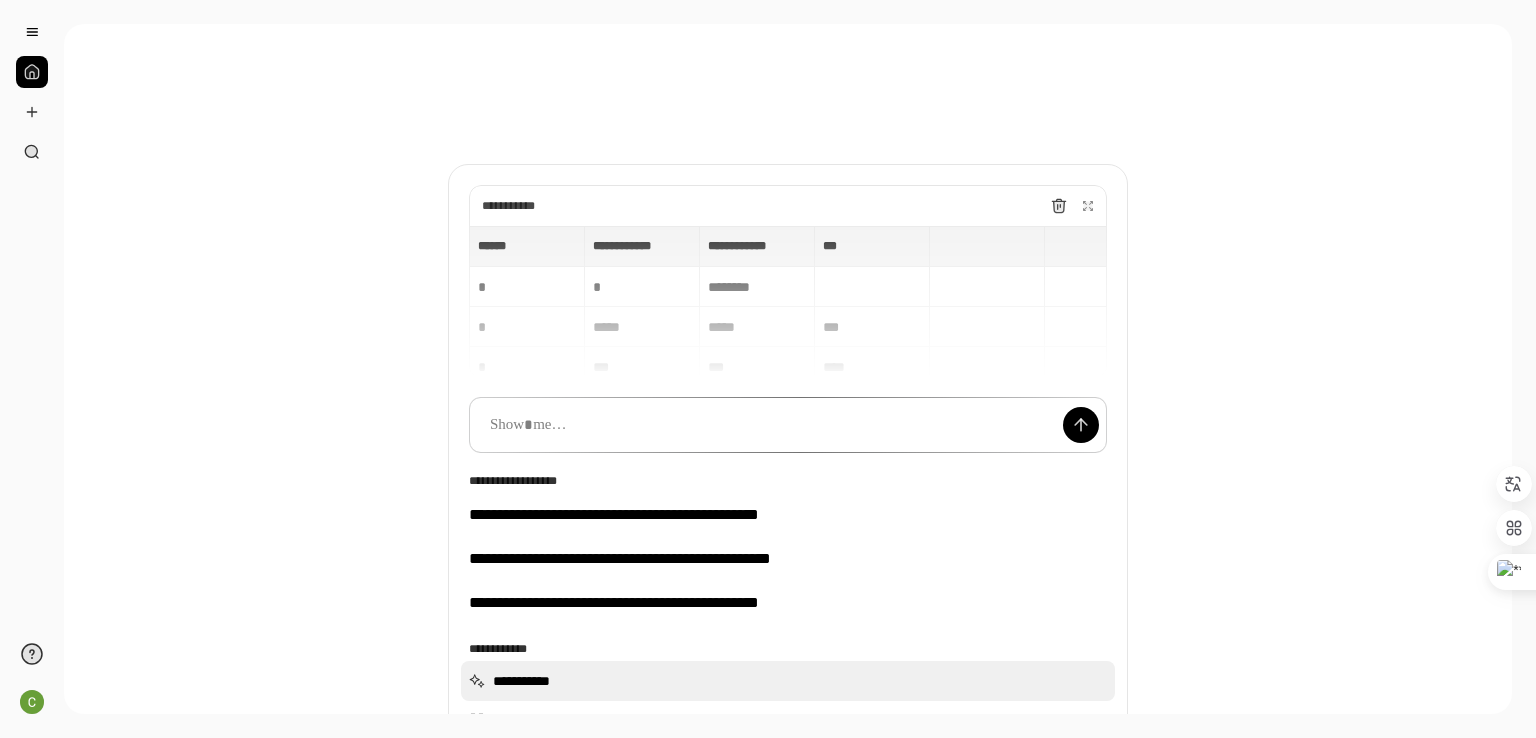 click on "**********" at bounding box center (788, 681) 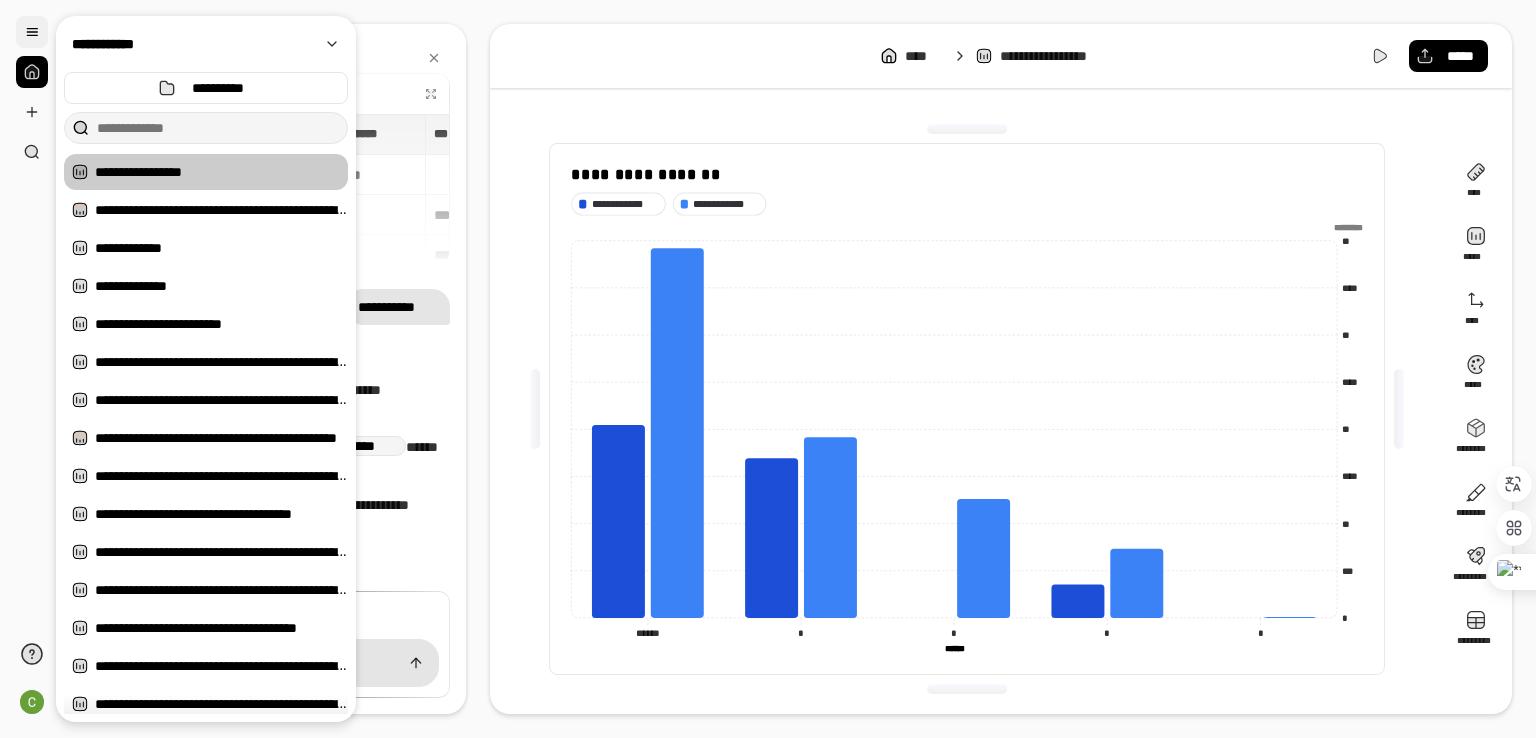 click at bounding box center [32, 32] 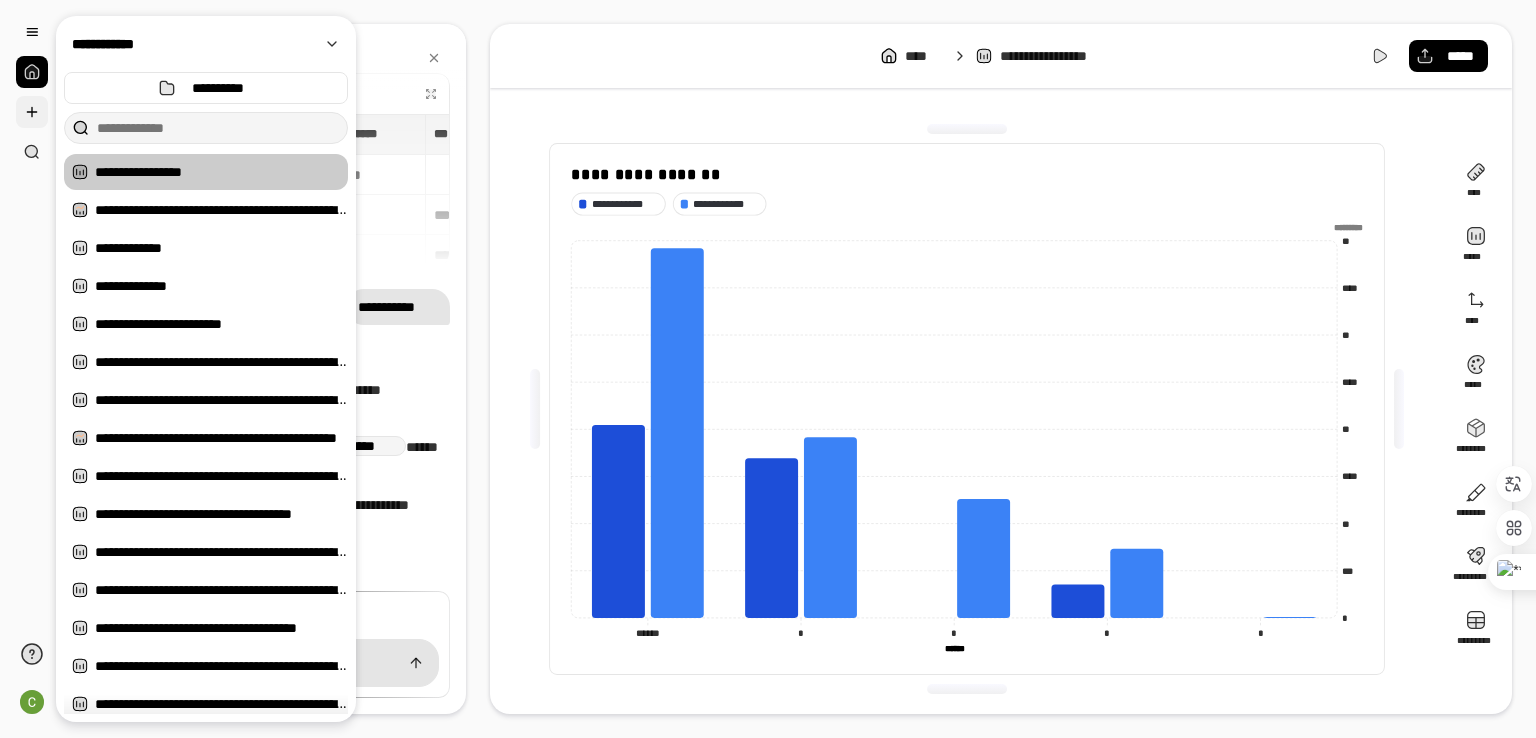click at bounding box center [32, 112] 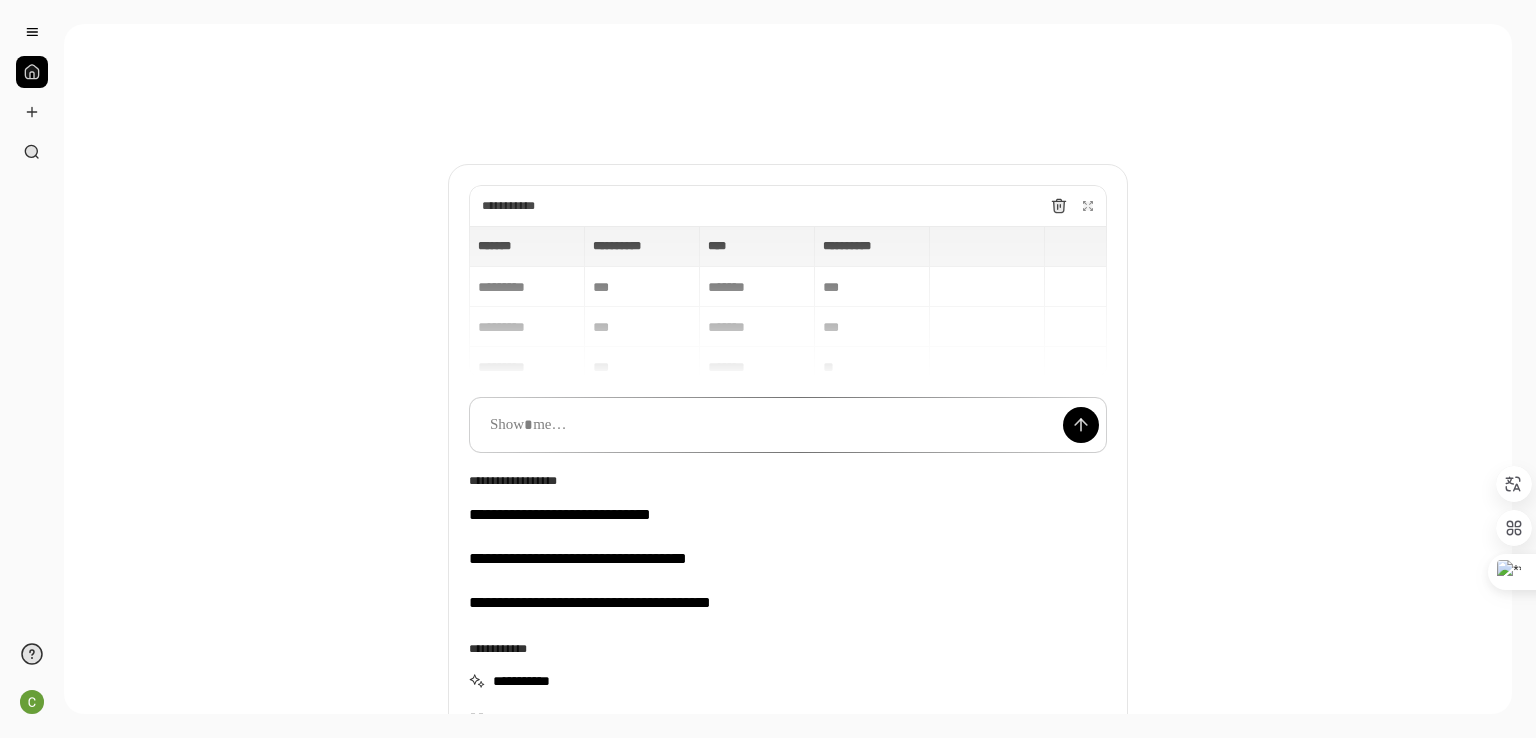 type 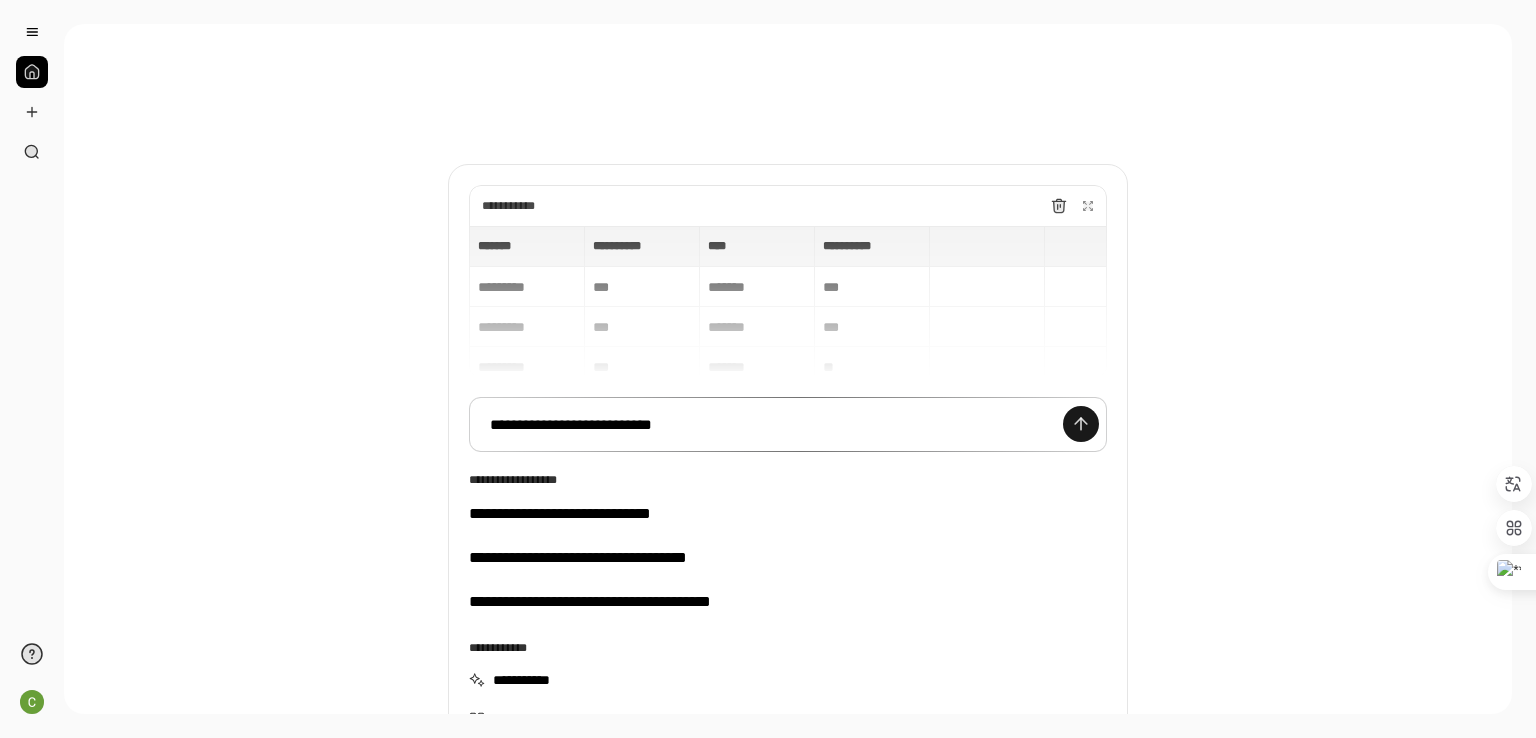 click at bounding box center (1081, 424) 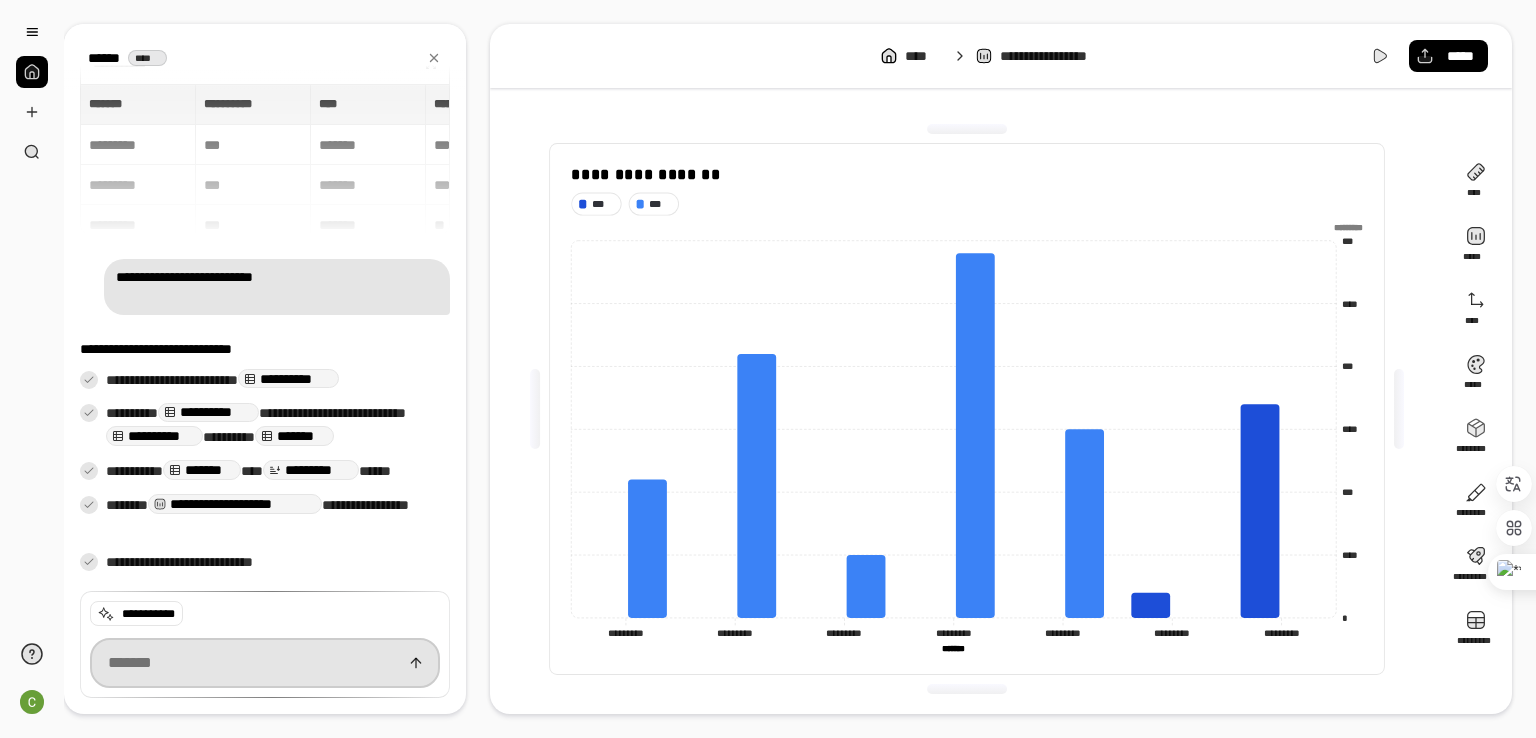 click at bounding box center [265, 663] 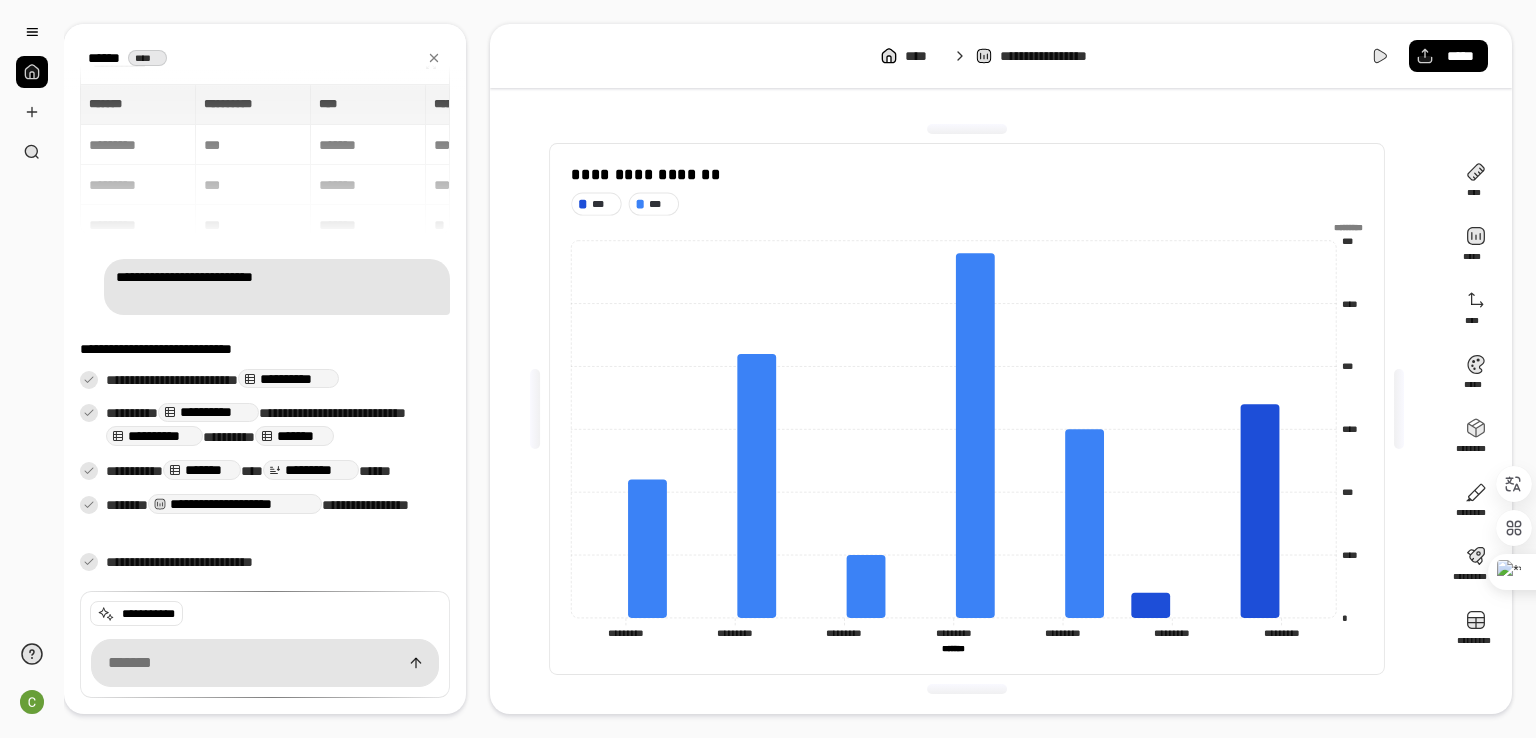 click on "**********" at bounding box center [277, 287] 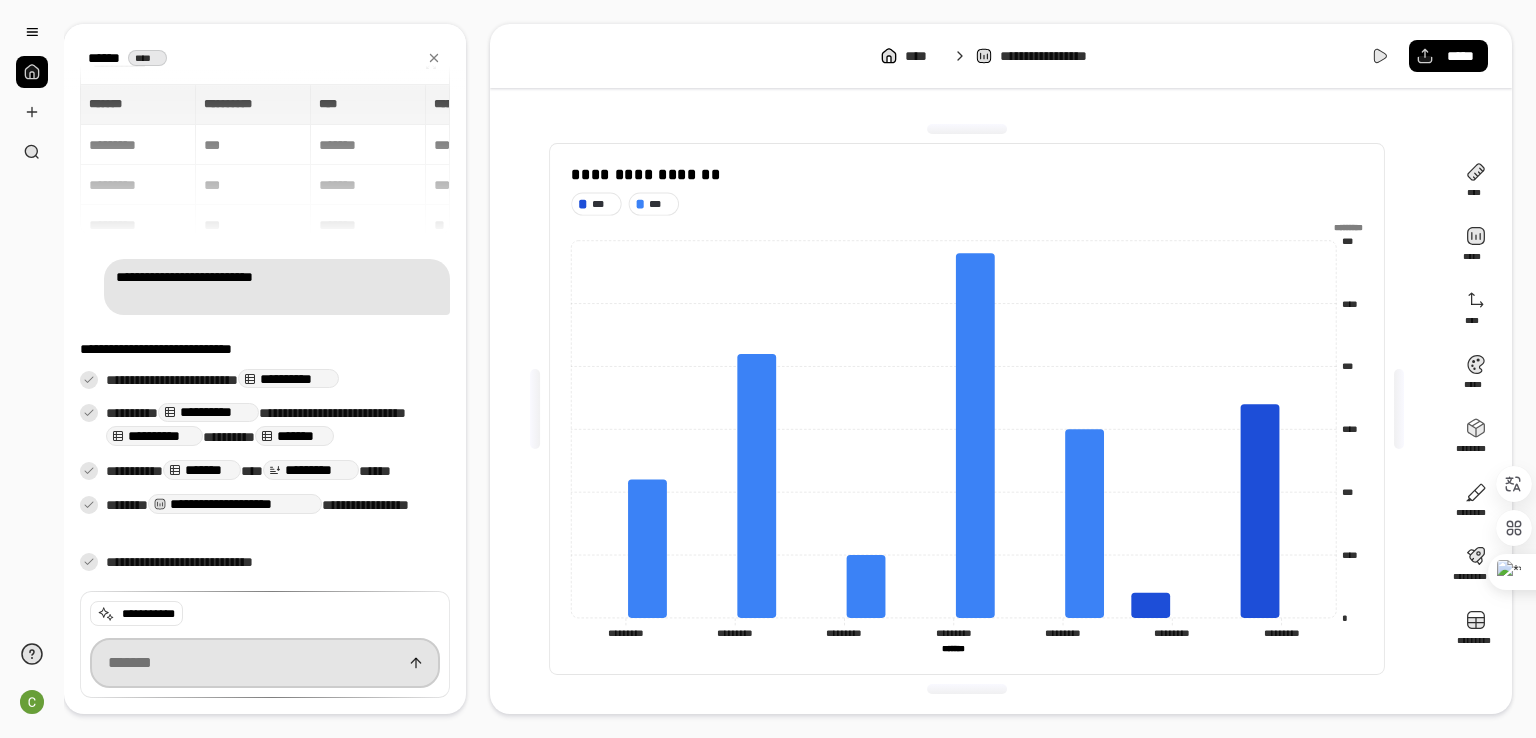 click at bounding box center [265, 663] 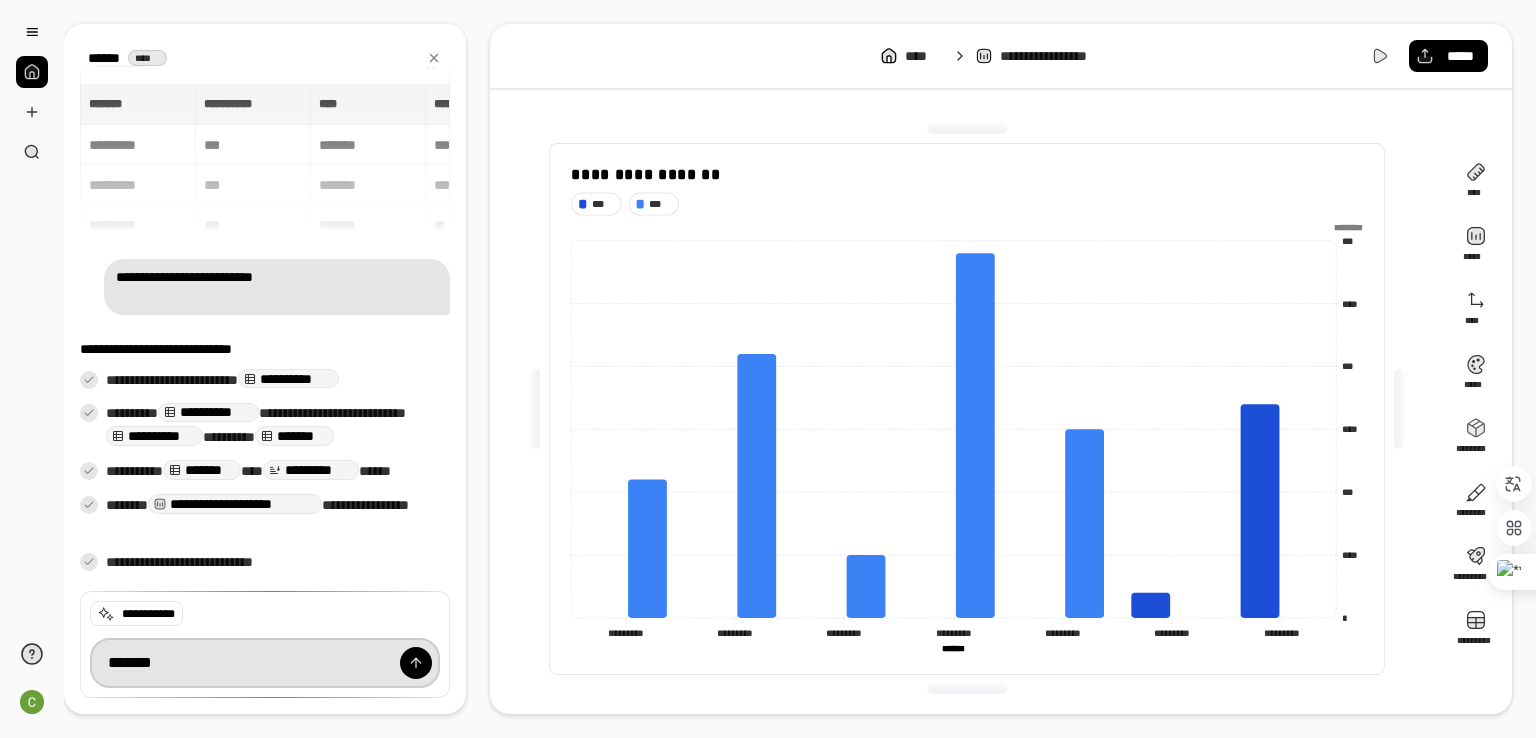 type on "*******" 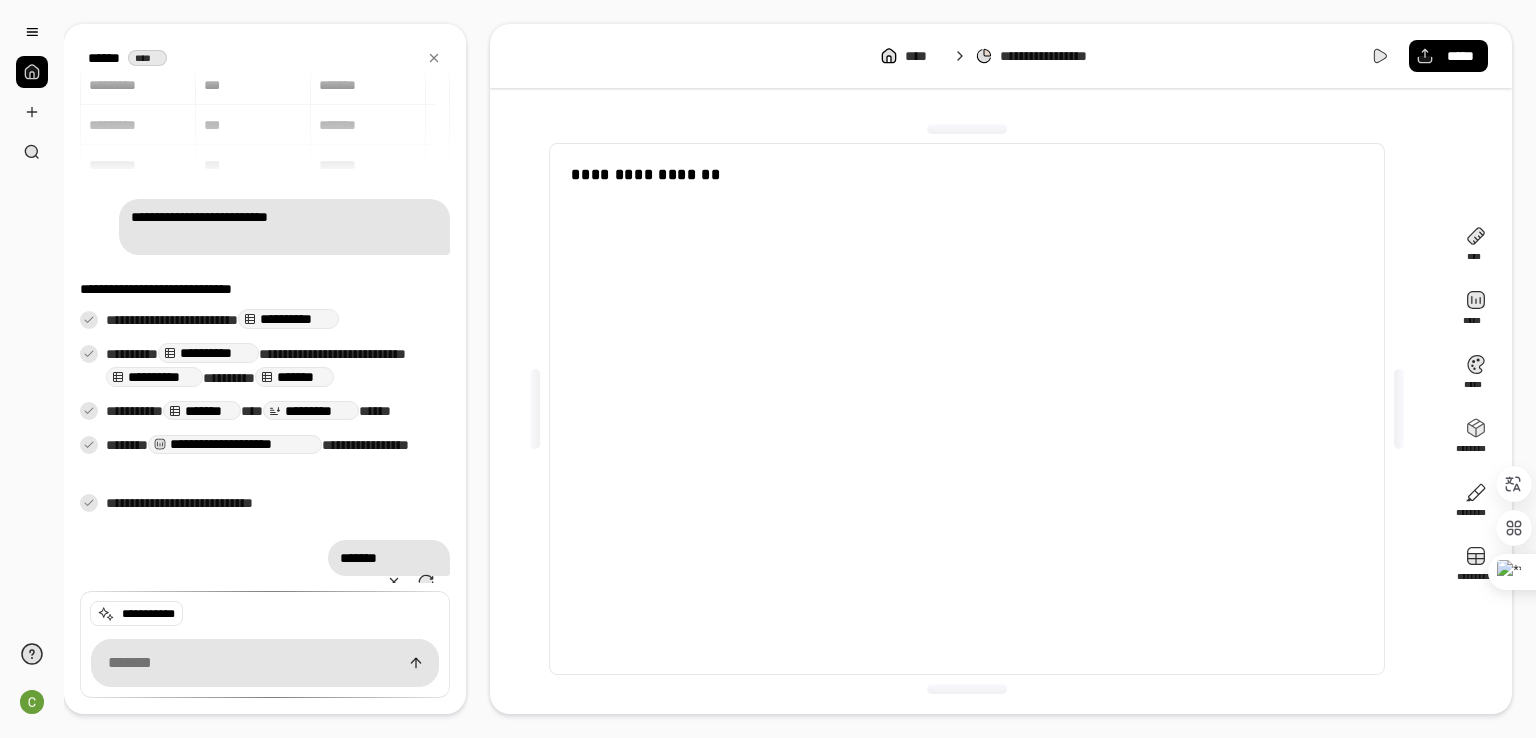 scroll, scrollTop: 130, scrollLeft: 0, axis: vertical 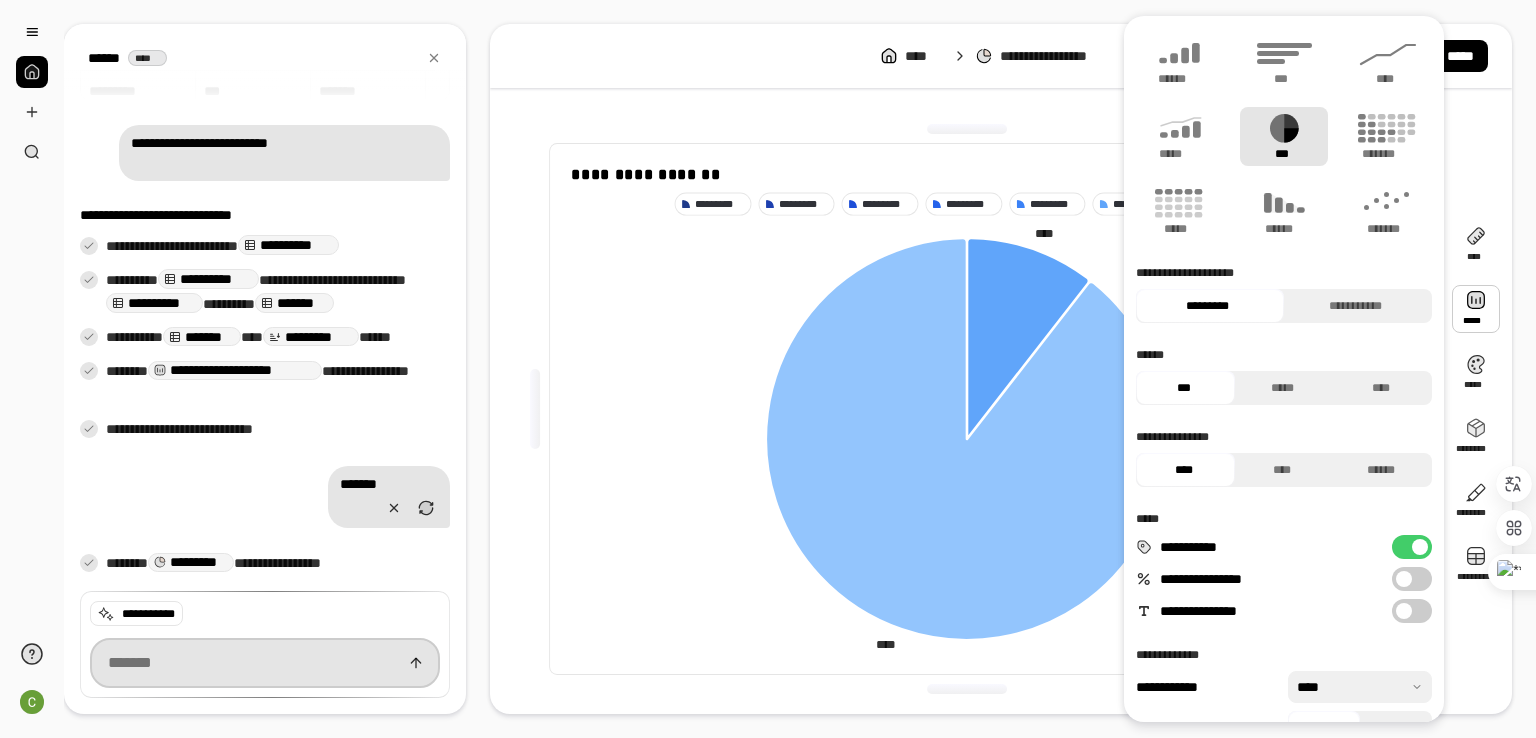 click at bounding box center (265, 663) 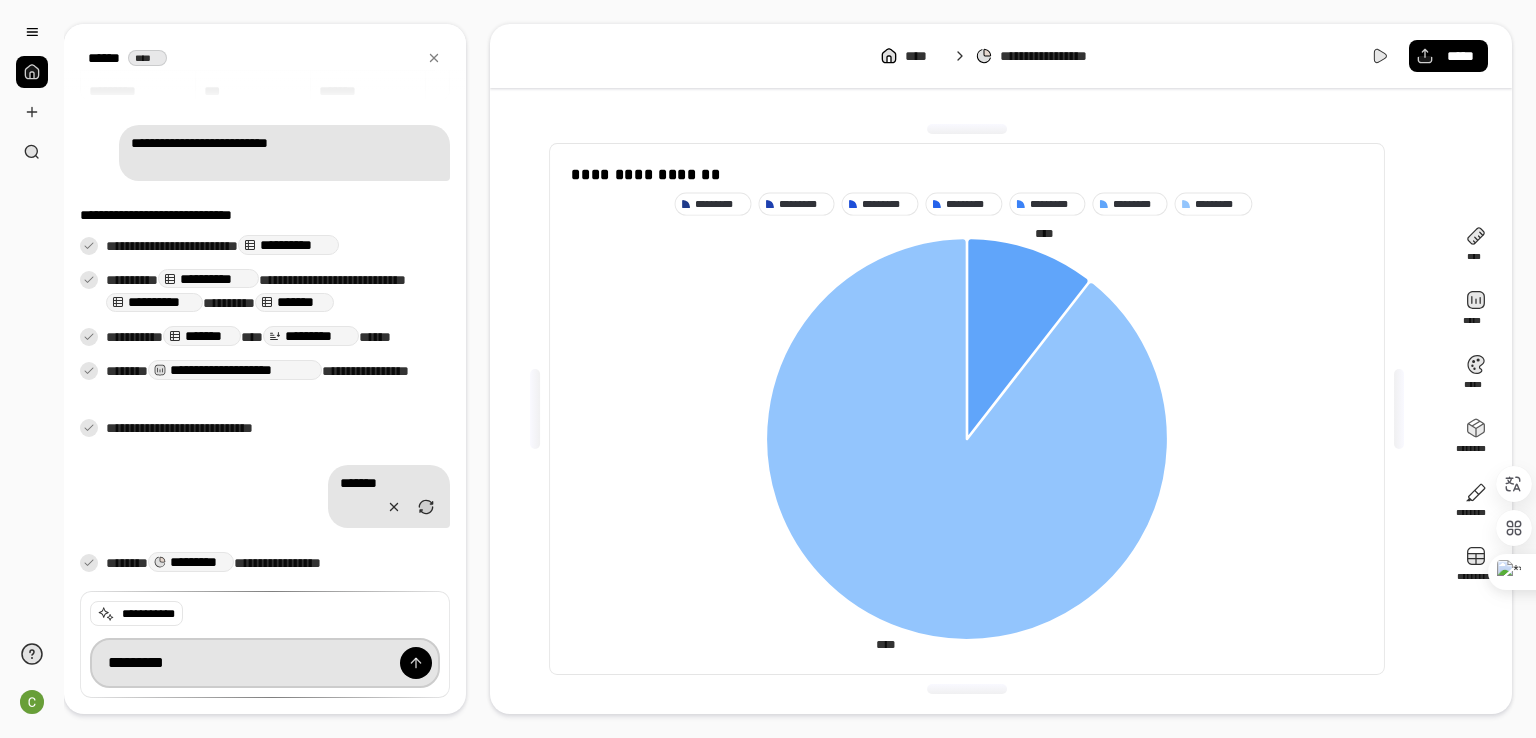type on "*********" 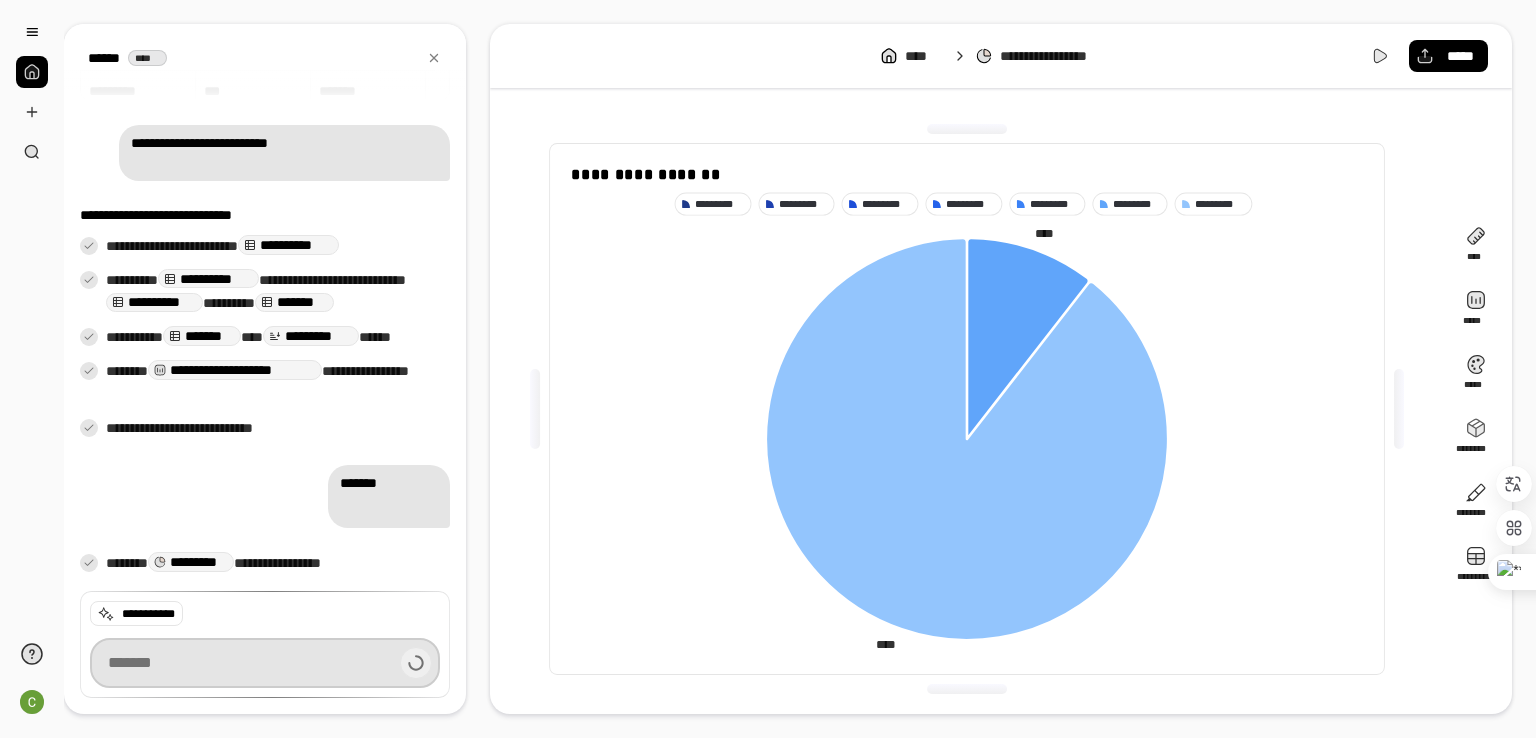 scroll, scrollTop: 163, scrollLeft: 0, axis: vertical 